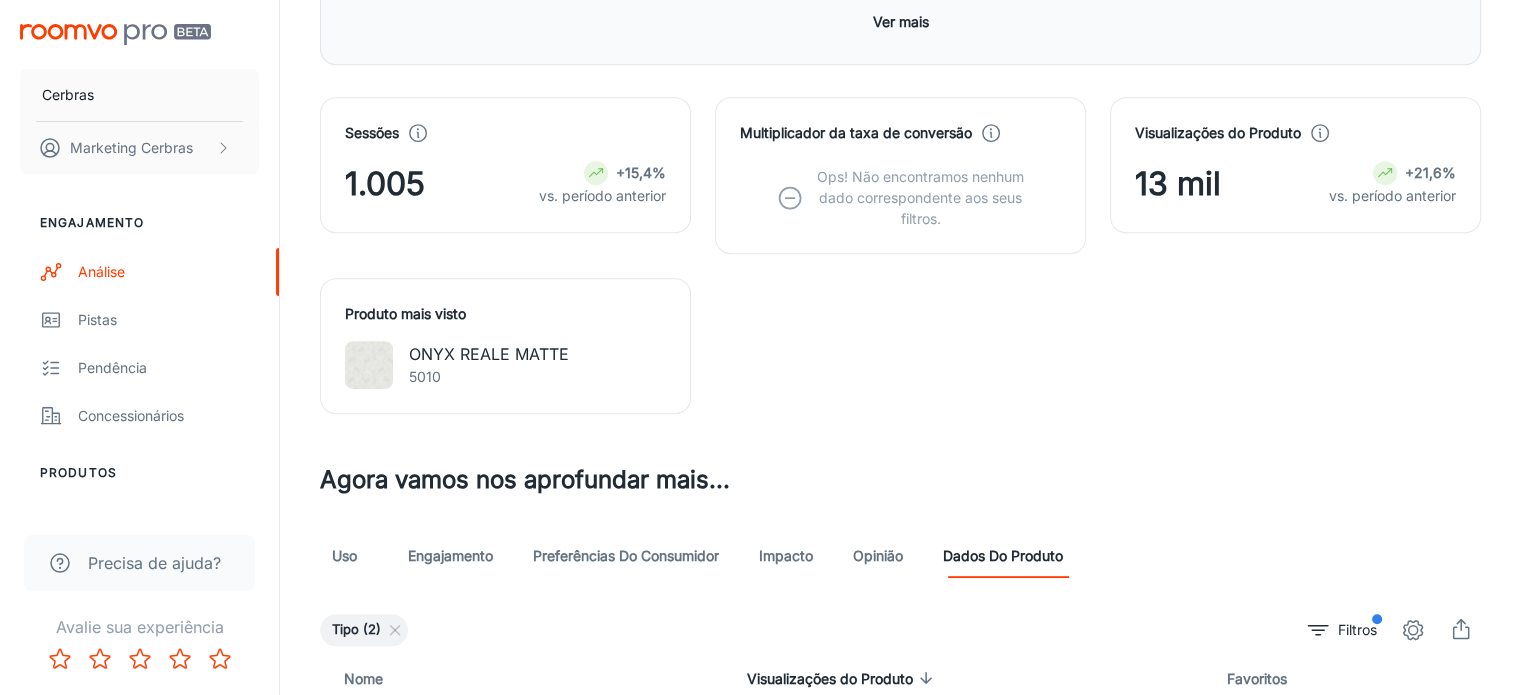 scroll, scrollTop: 1217, scrollLeft: 0, axis: vertical 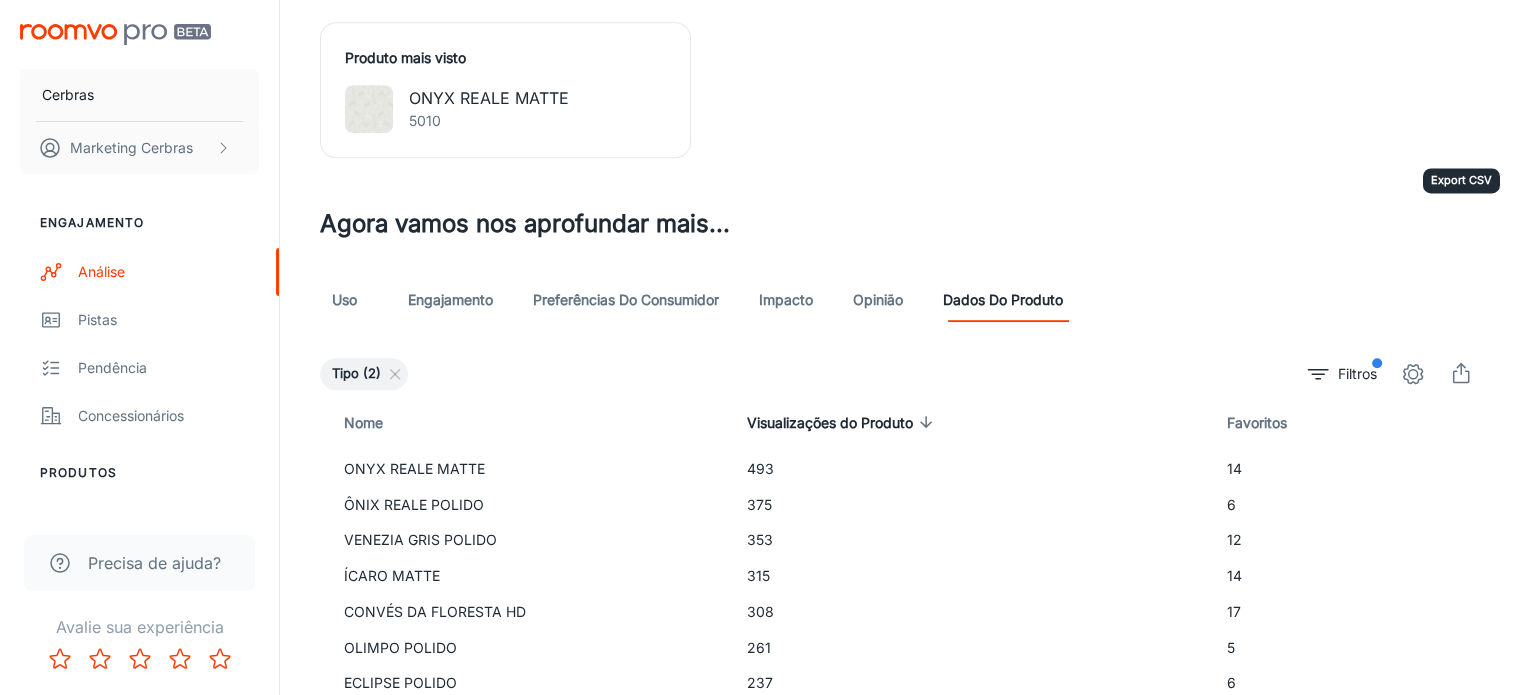click 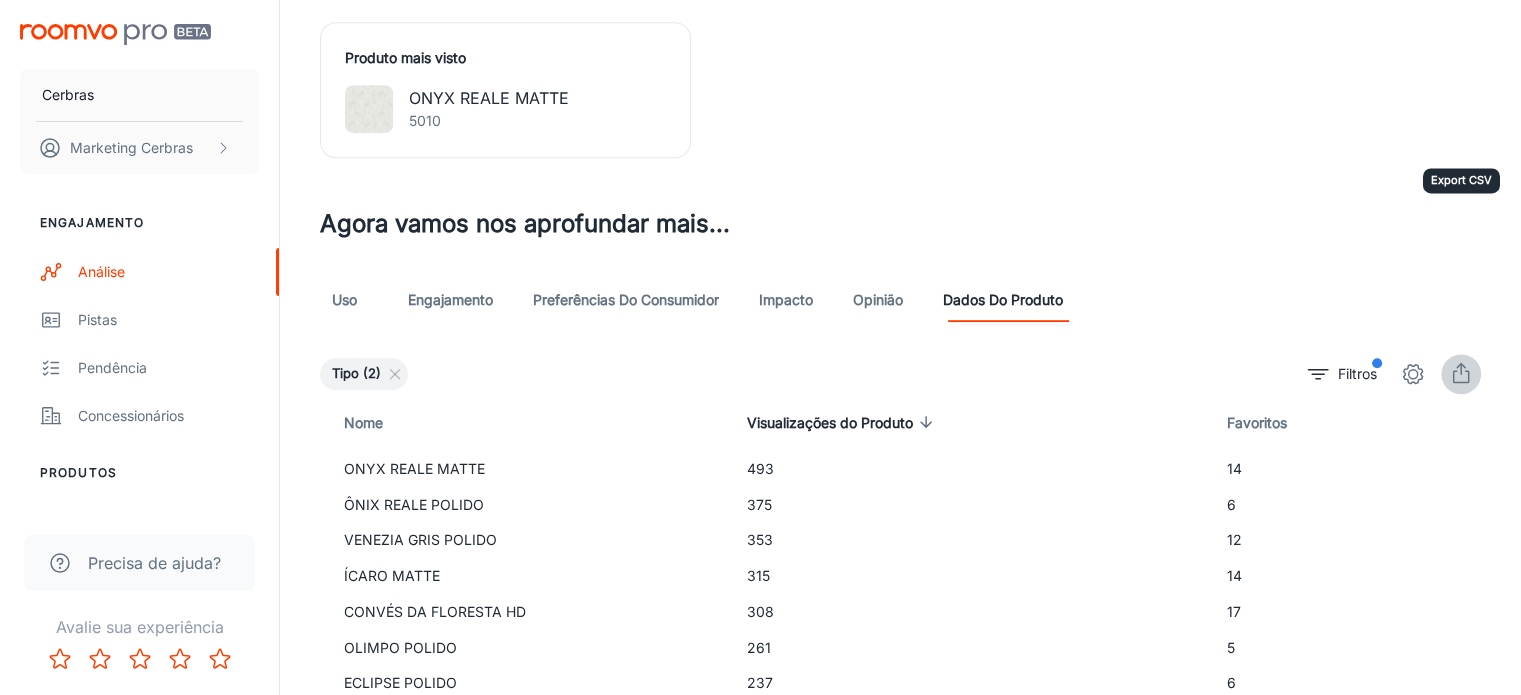 click 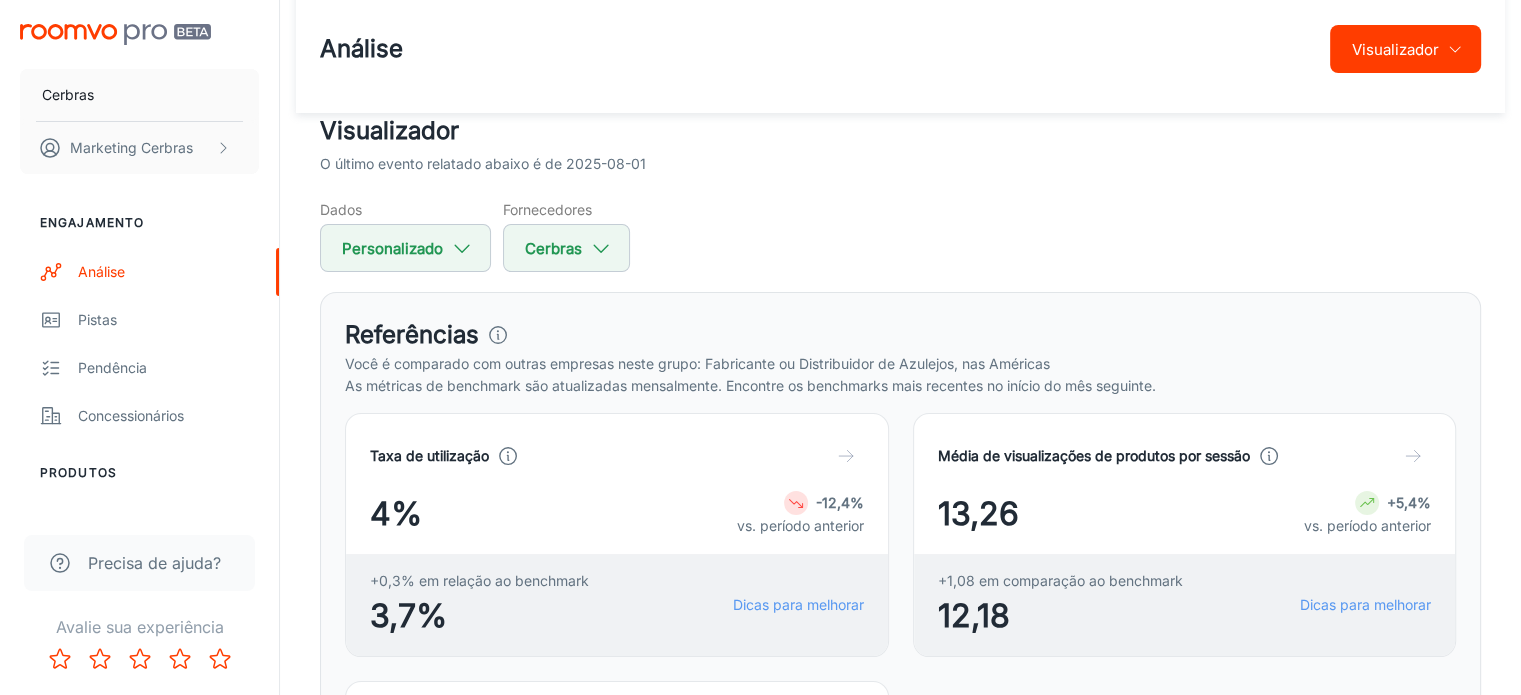 scroll, scrollTop: 0, scrollLeft: 0, axis: both 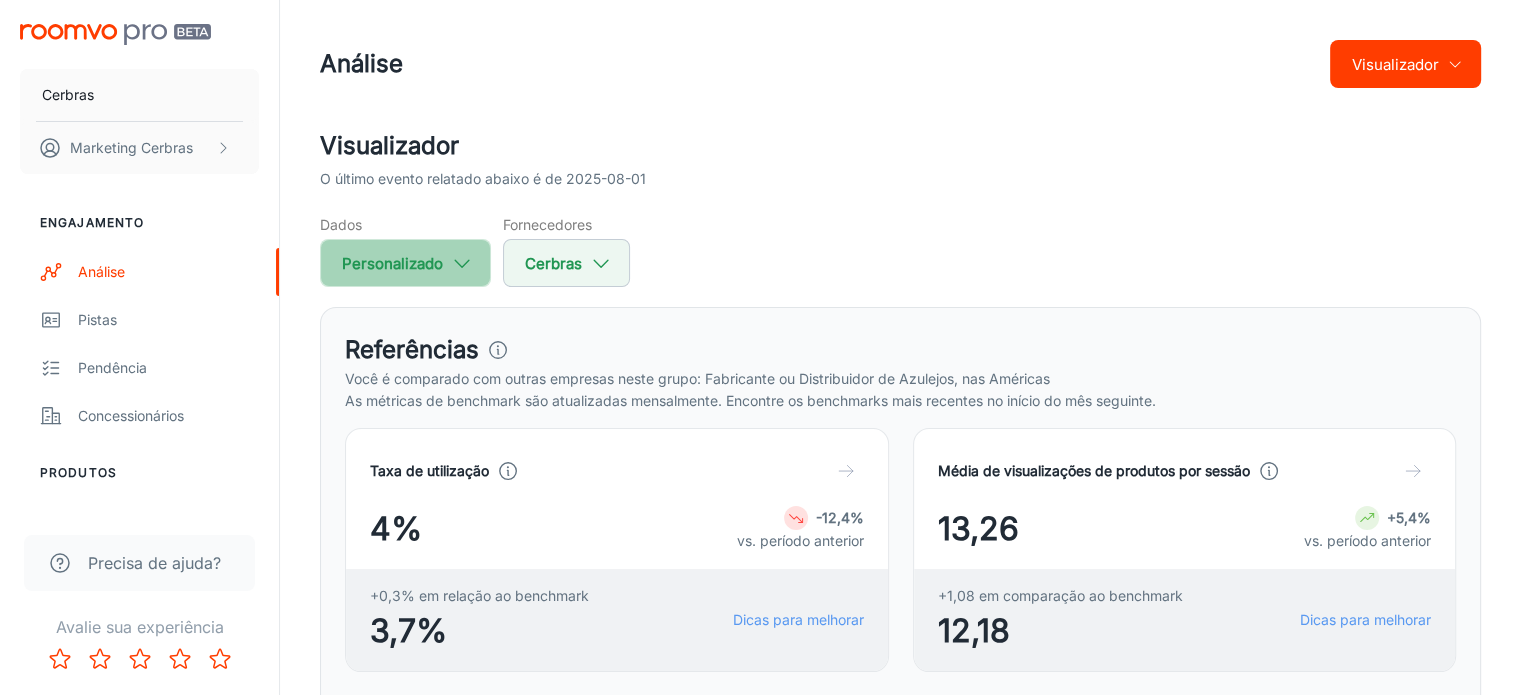 click on "Personalizado" at bounding box center (392, 263) 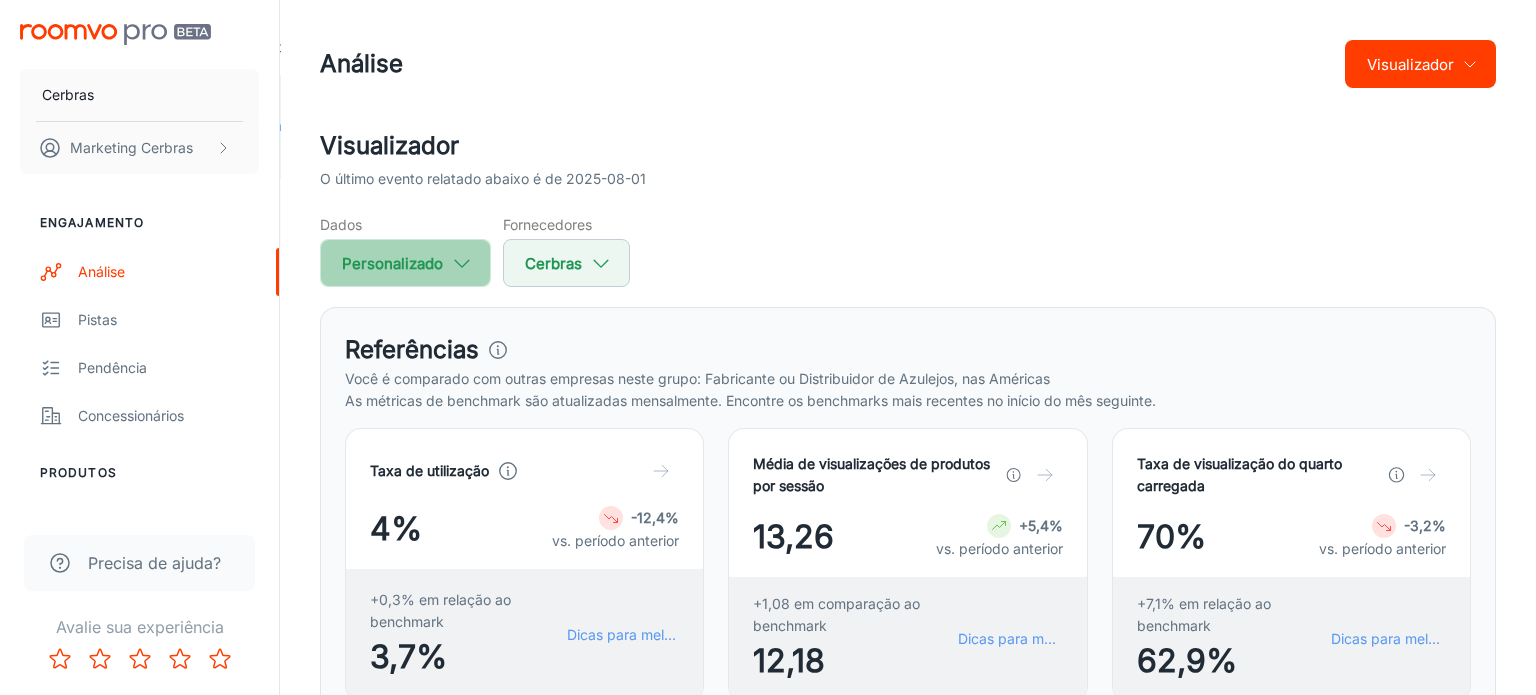 select on "2" 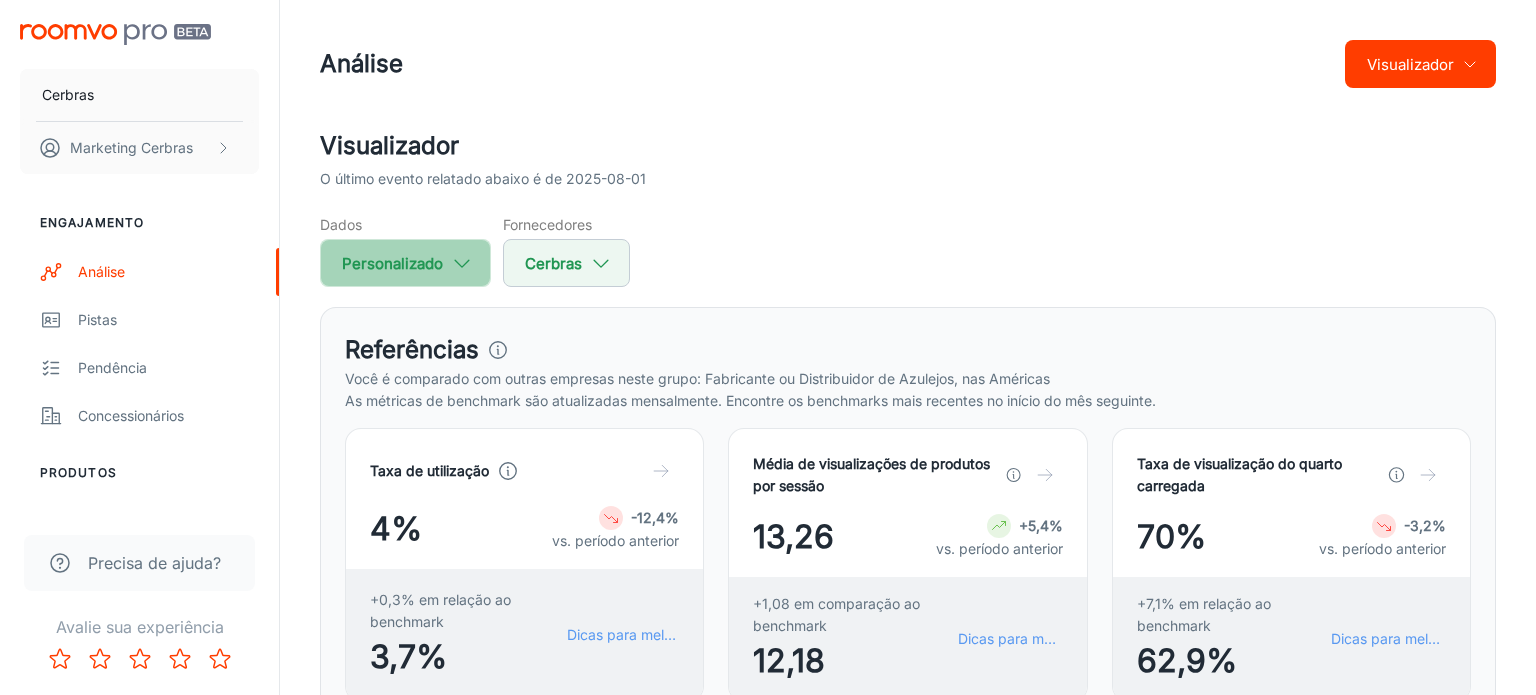 select on "2025" 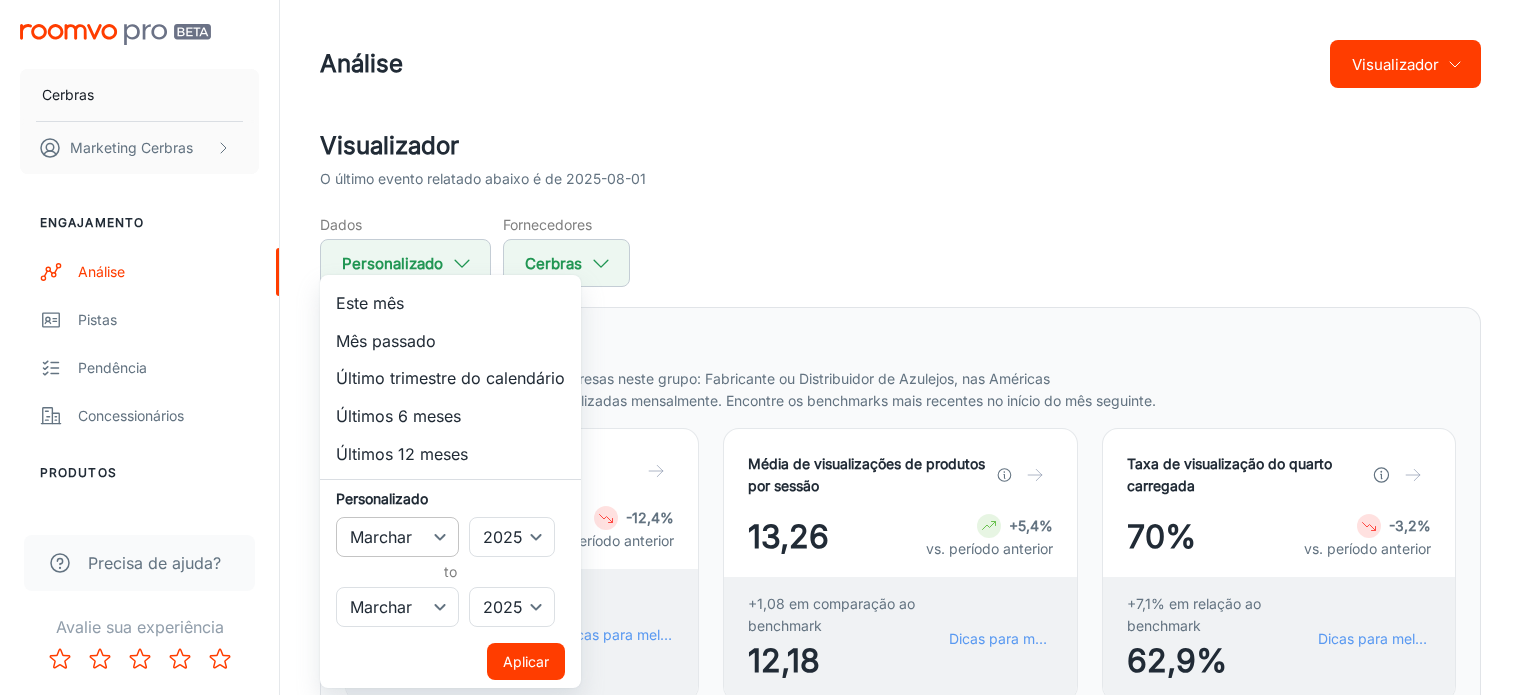 click on "January February March April May June July August September October November December" at bounding box center (397, 537) 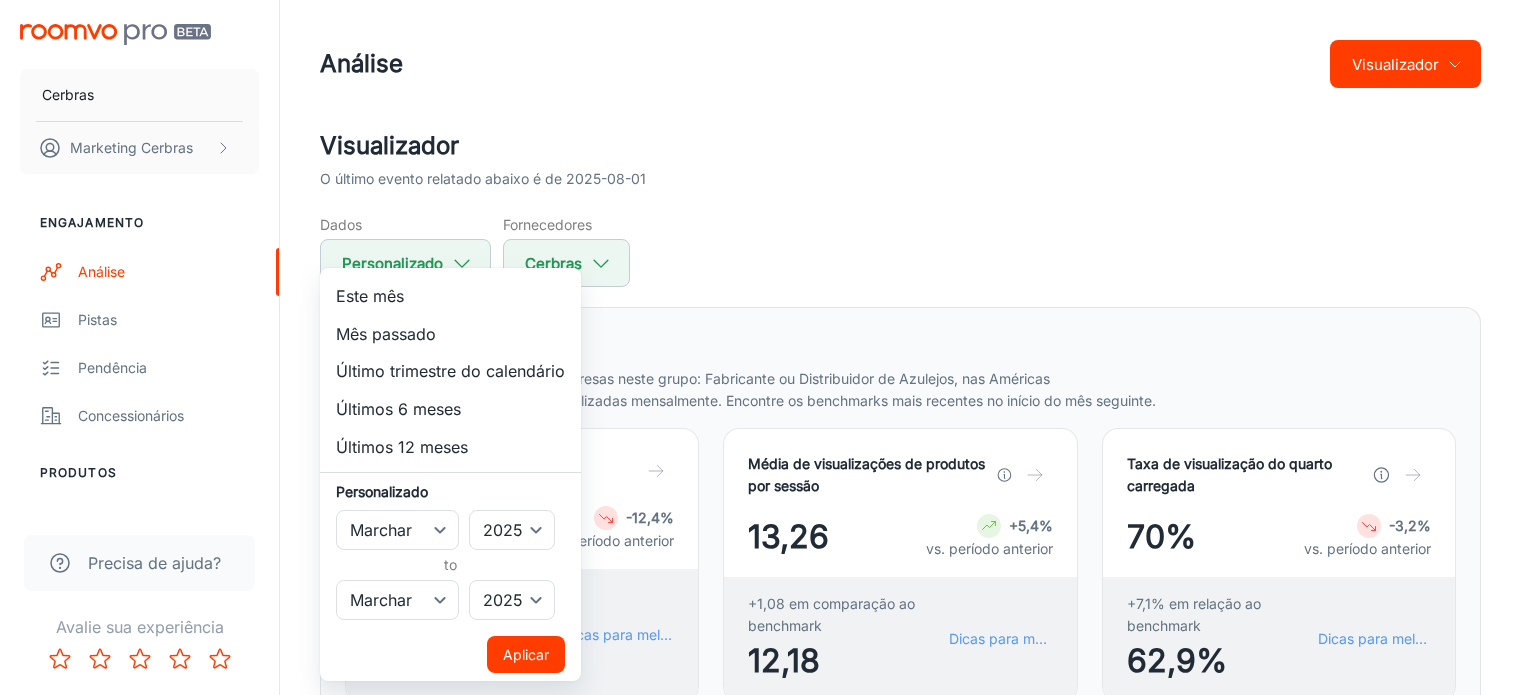 click at bounding box center (768, 347) 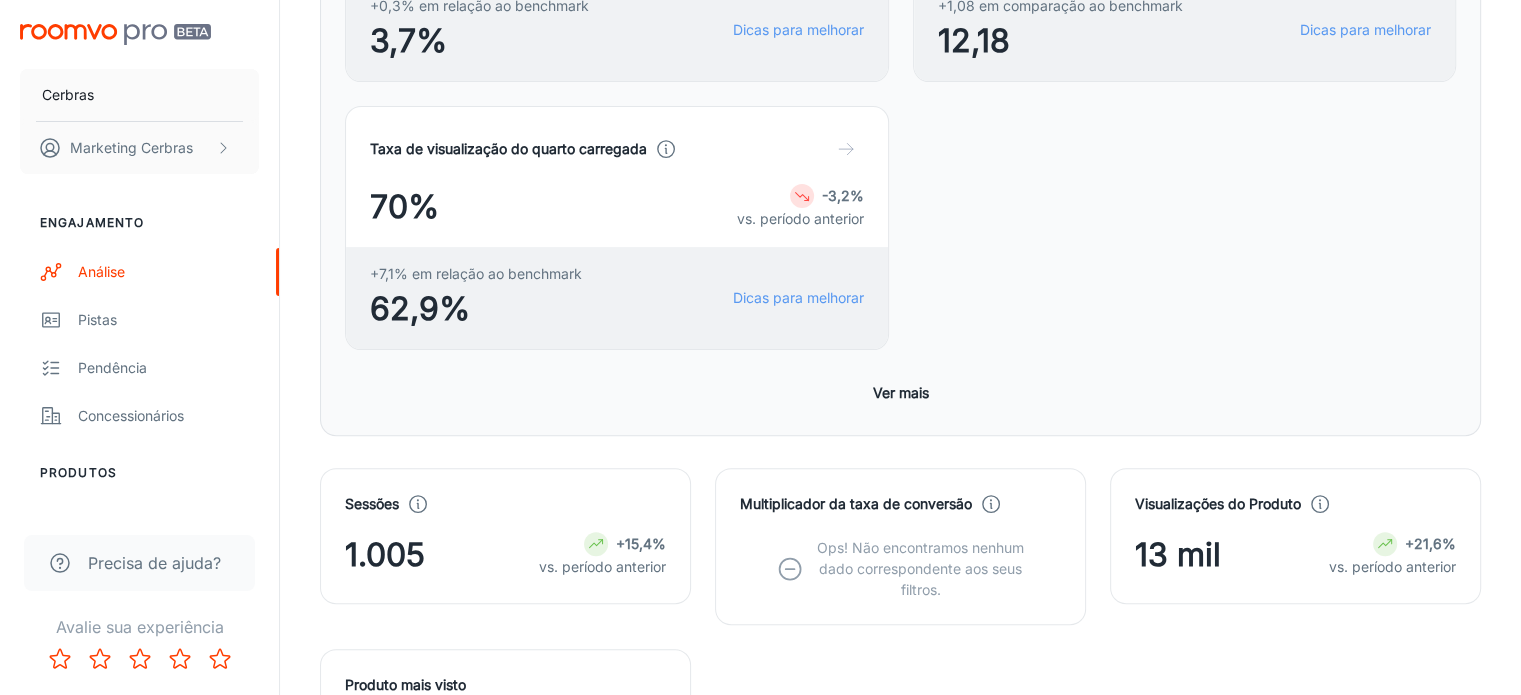 scroll, scrollTop: 600, scrollLeft: 0, axis: vertical 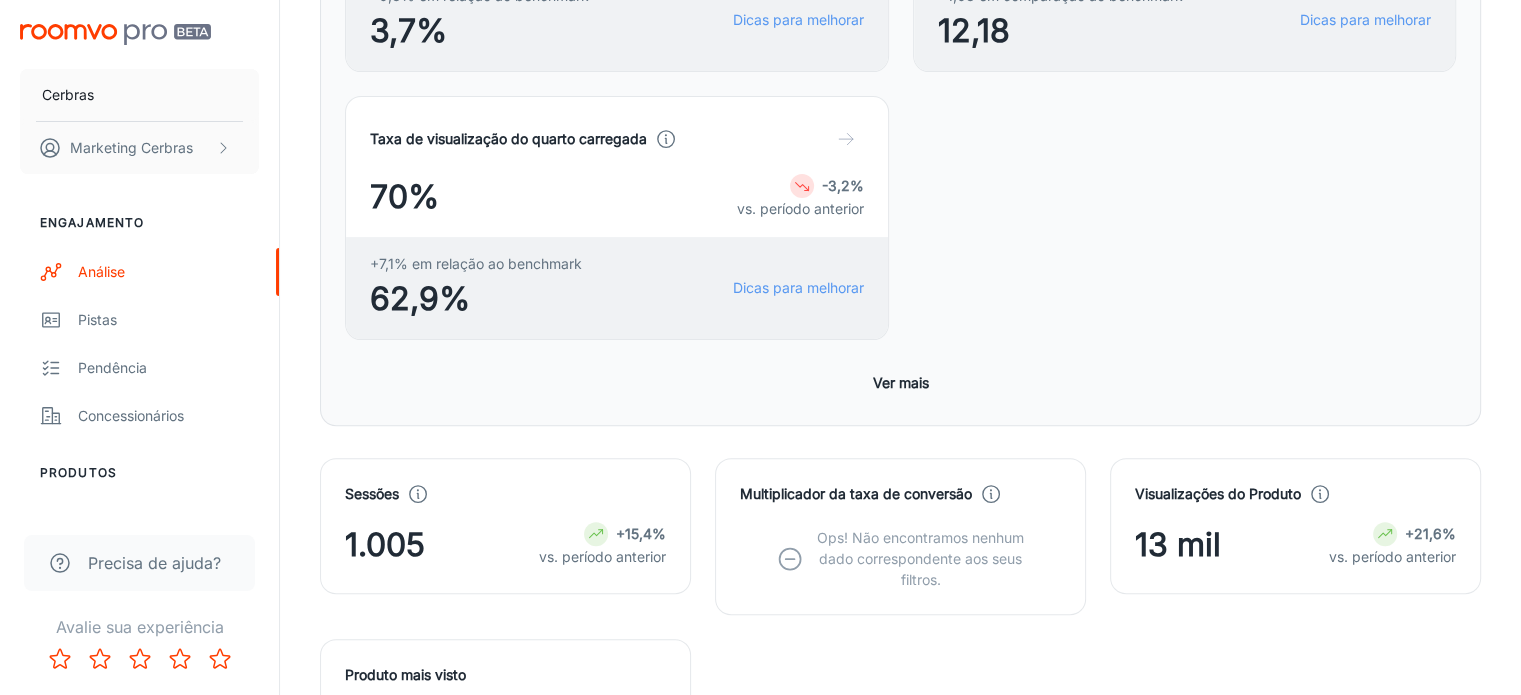 type 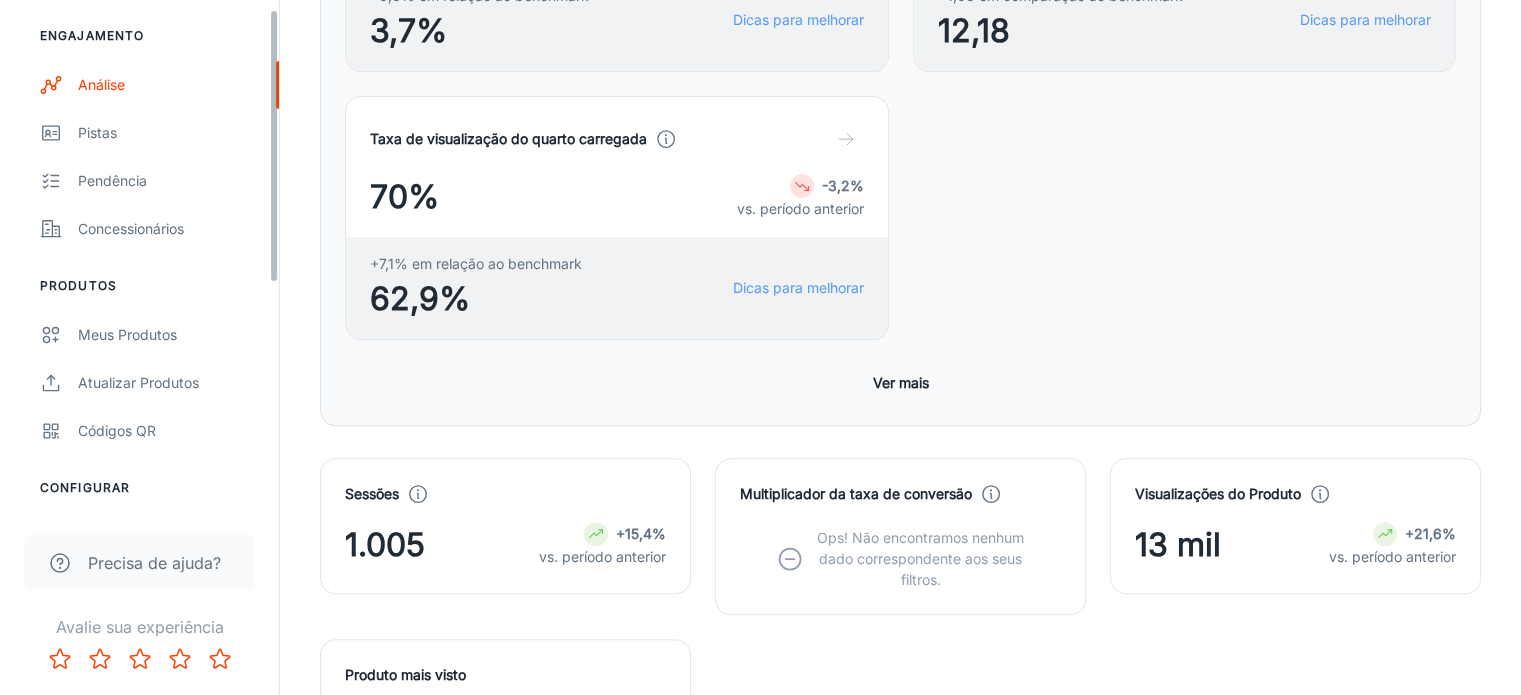 scroll, scrollTop: 438, scrollLeft: 0, axis: vertical 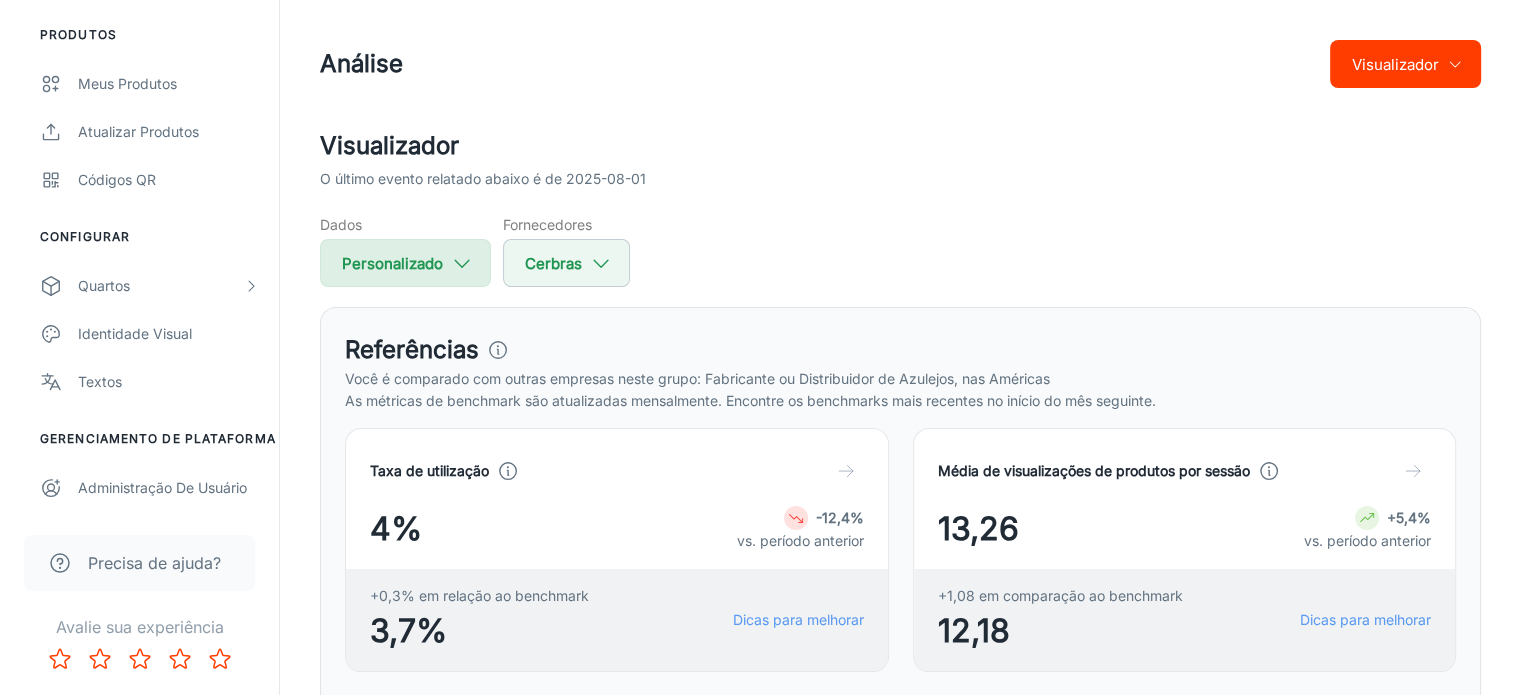 click 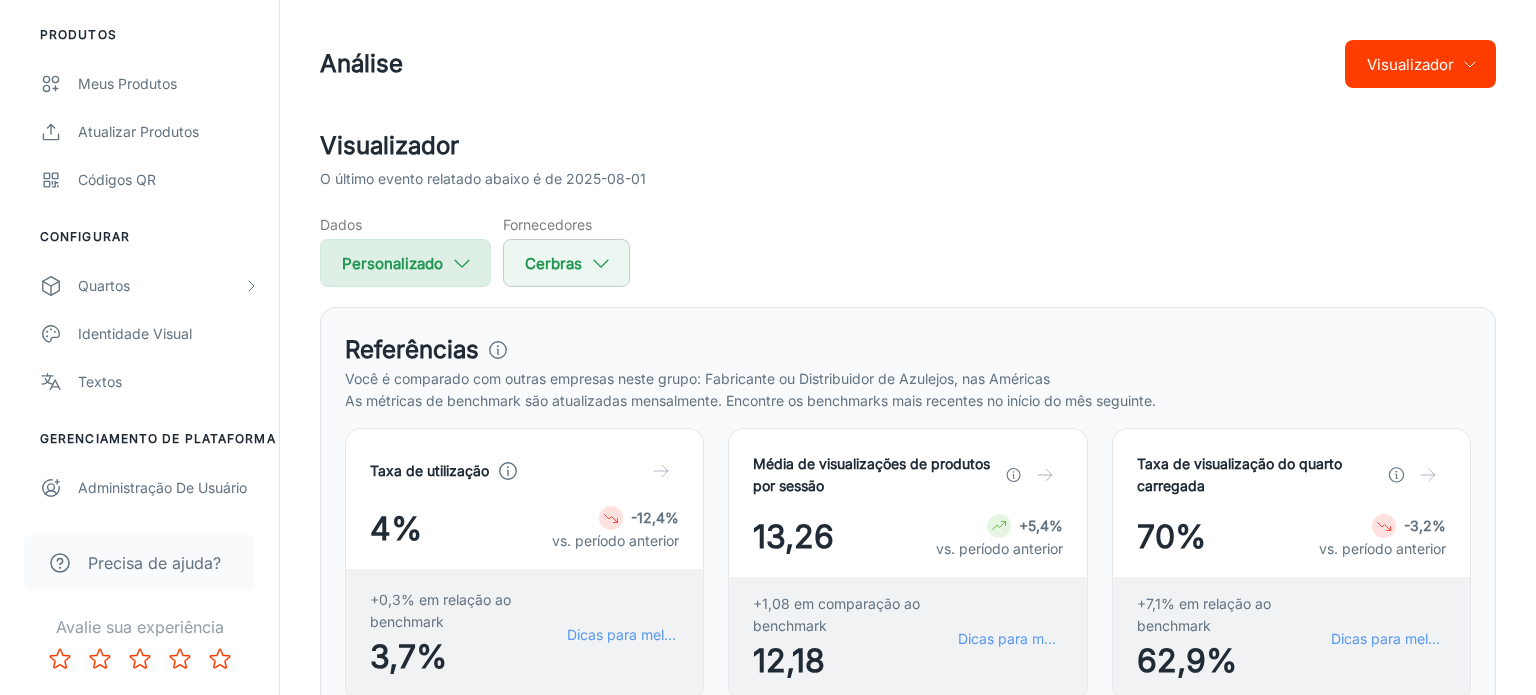 select on "2" 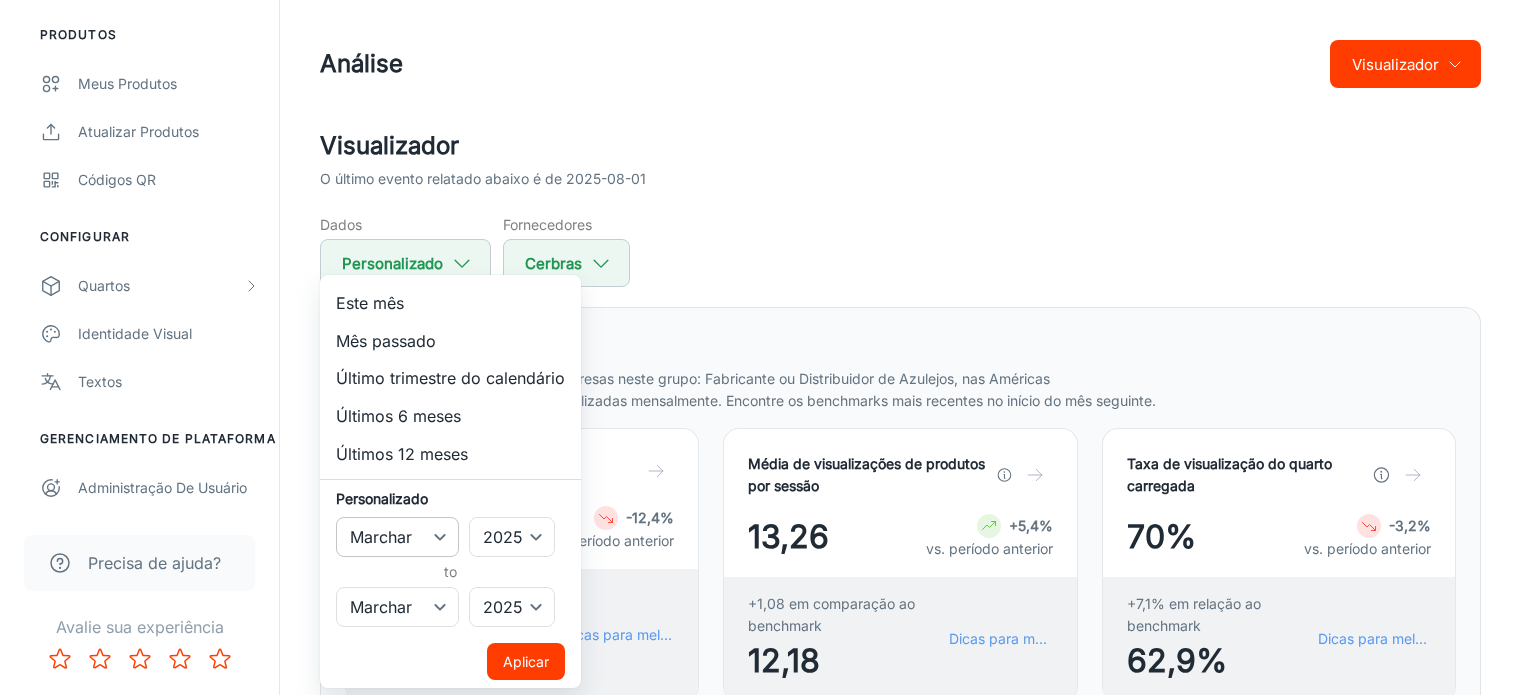 click on "January February March April May June July August September October November December" at bounding box center (397, 537) 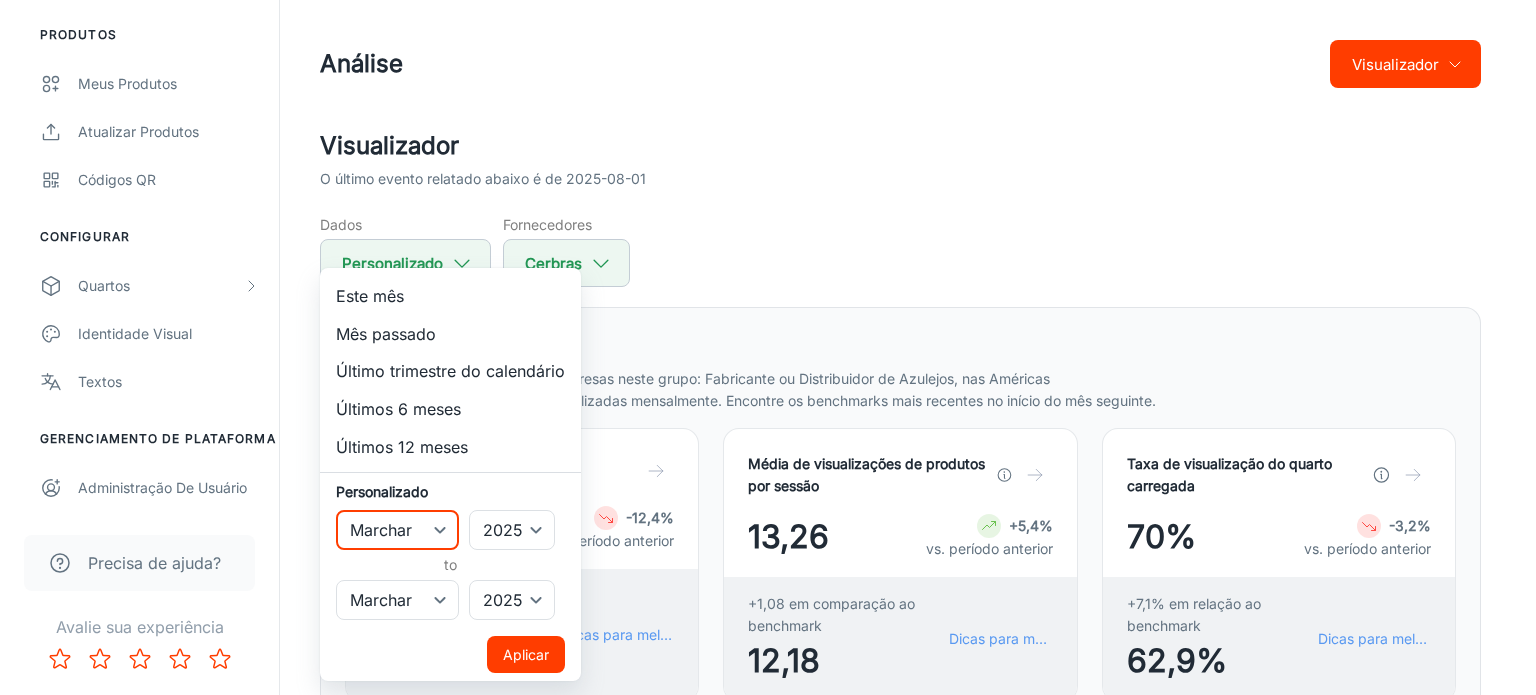 click at bounding box center (768, 347) 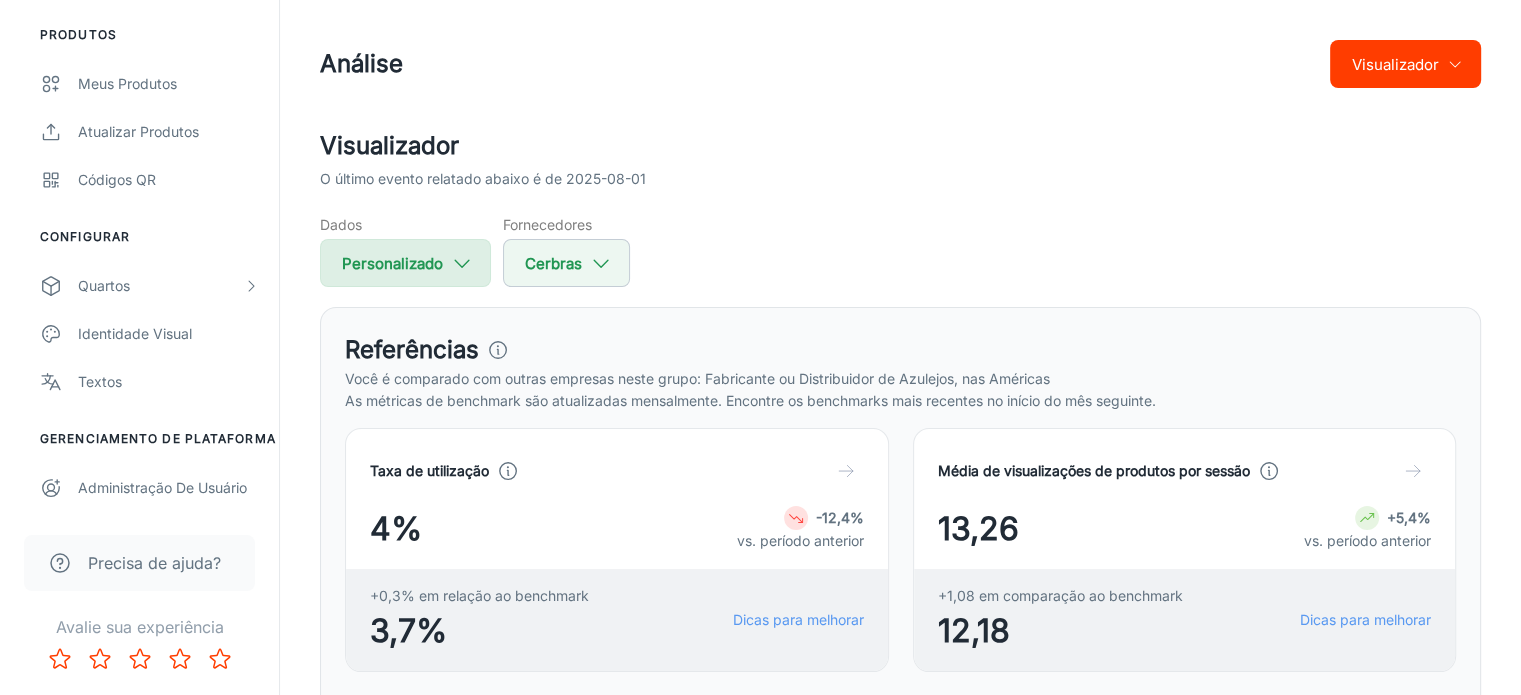 click on "Personalizado" at bounding box center [392, 263] 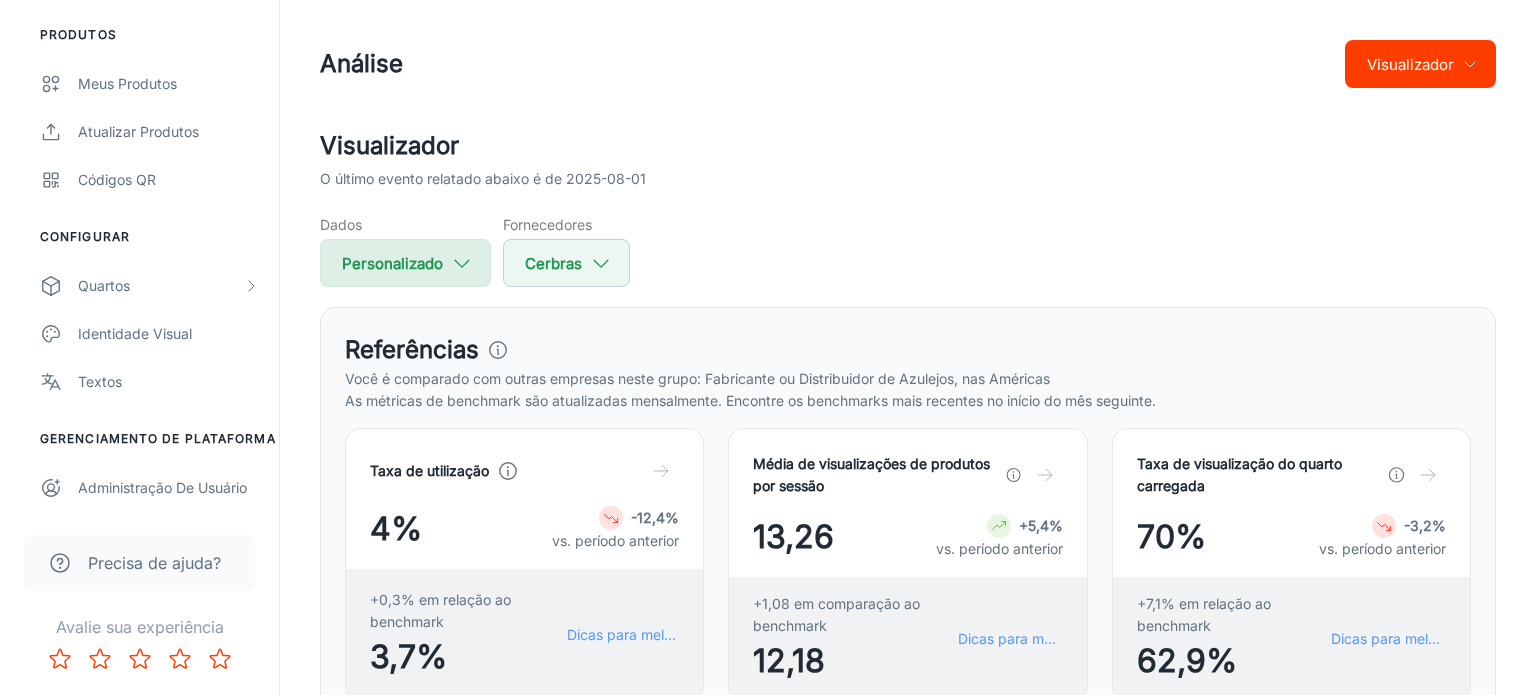 select on "2" 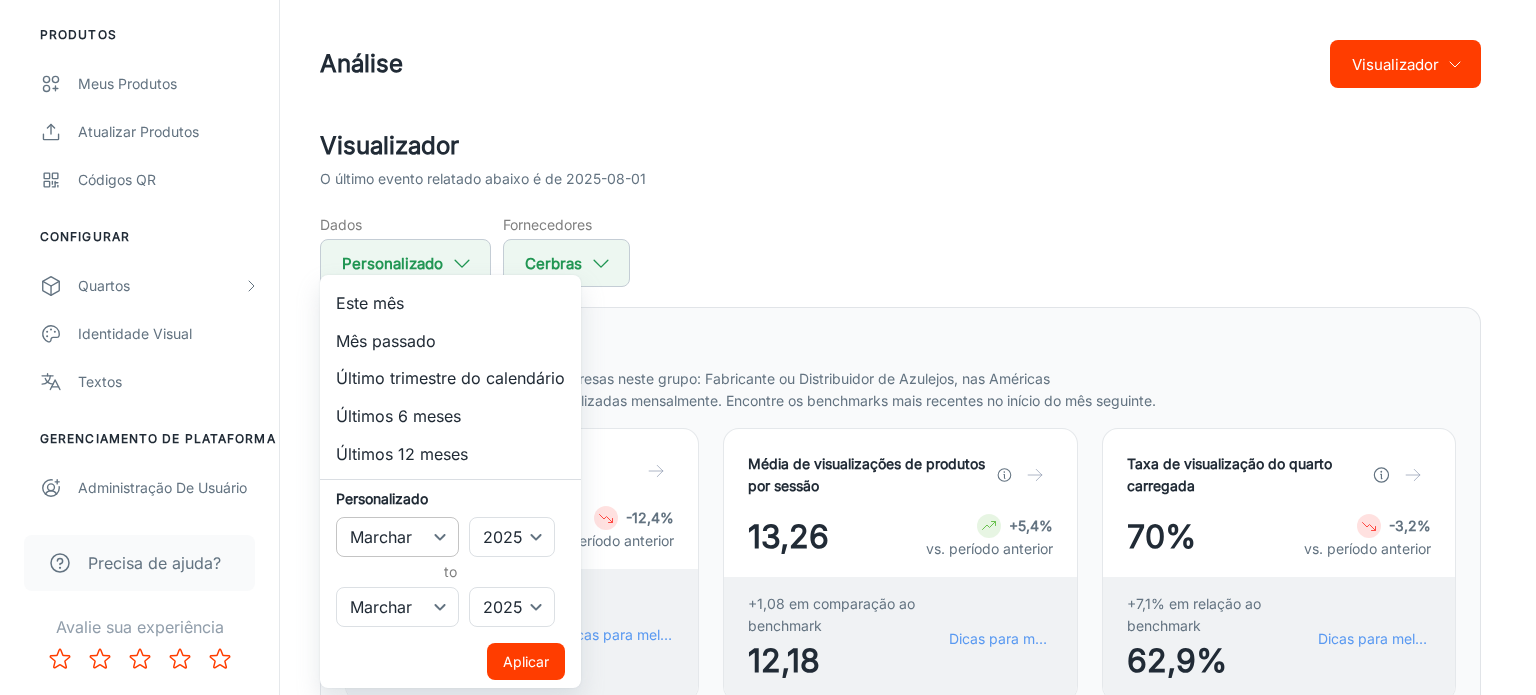 click on "January February March April May June July August September October November December" at bounding box center [397, 537] 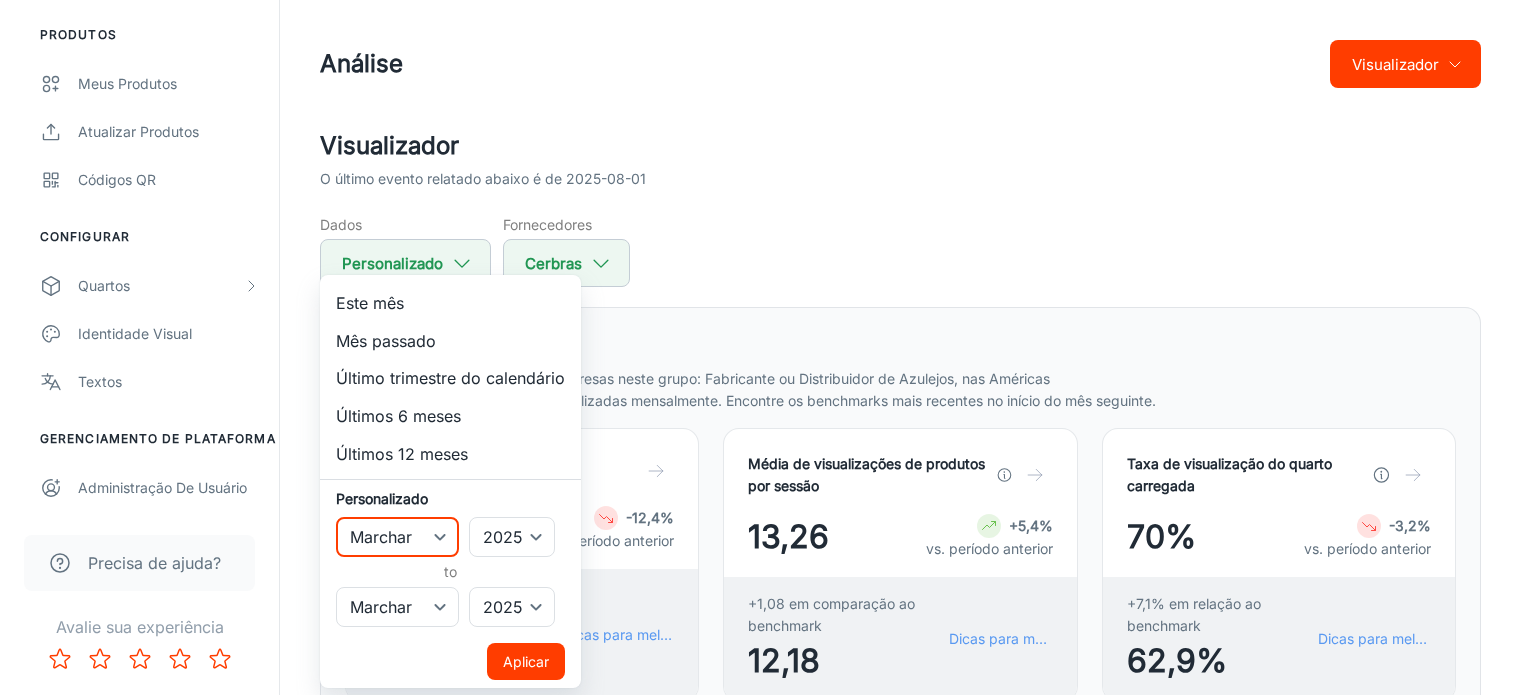 select on "3" 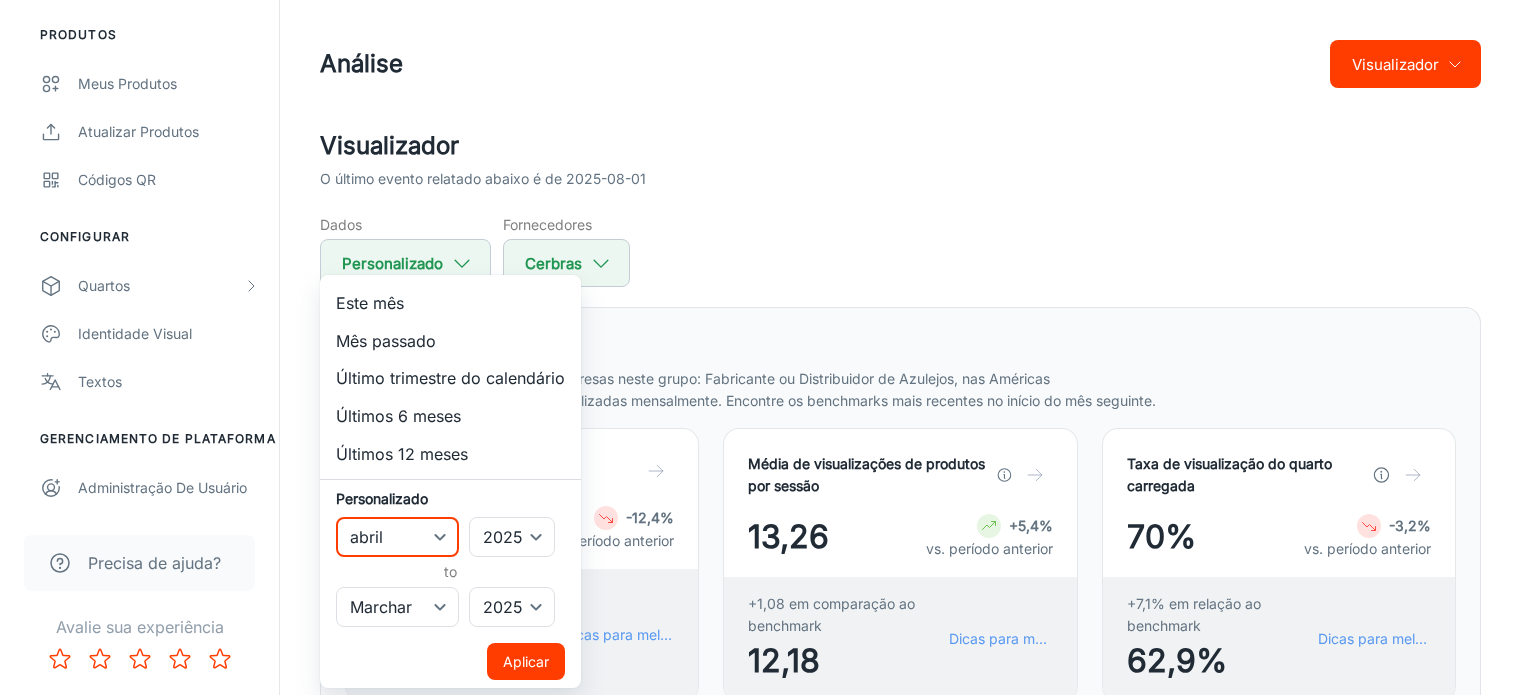click on "January February March April May June July August September October November December" at bounding box center (397, 537) 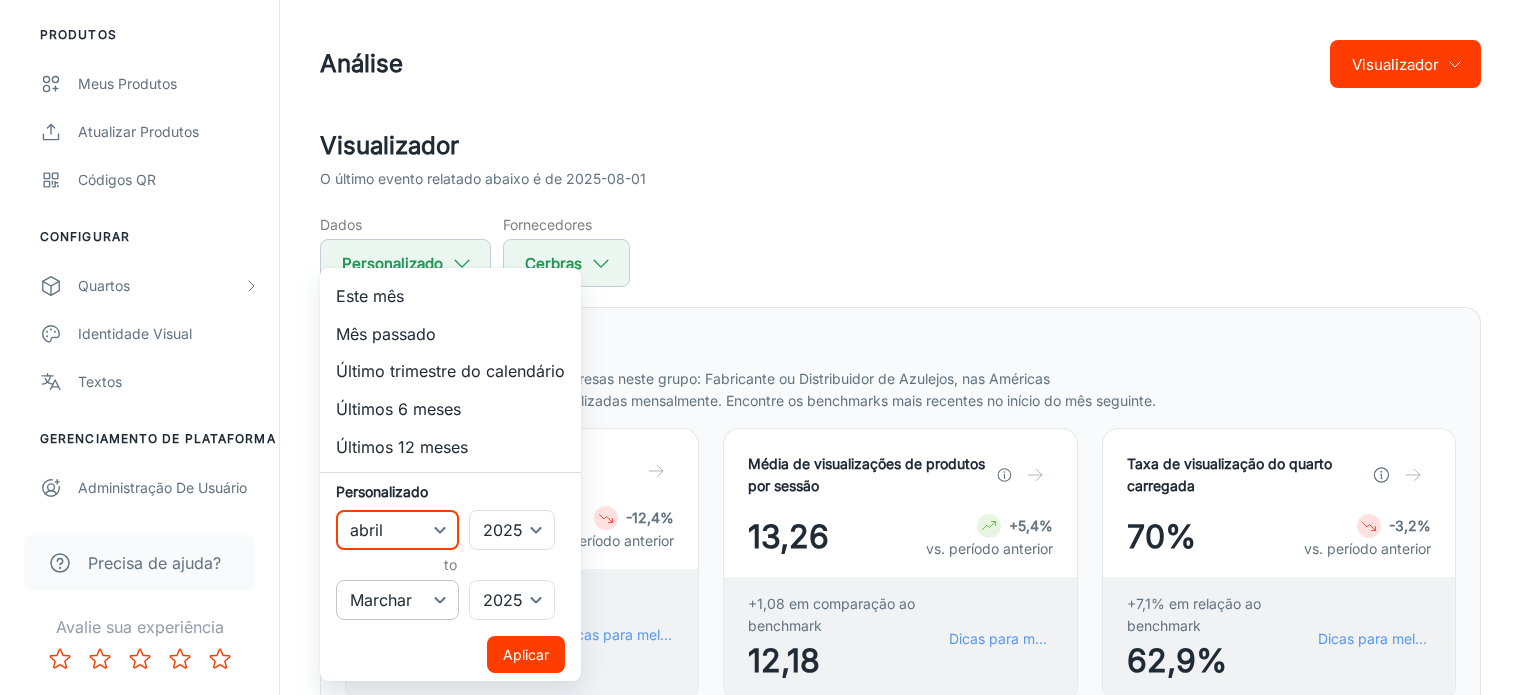 click on "January February March April May June July August September October November December" at bounding box center (397, 600) 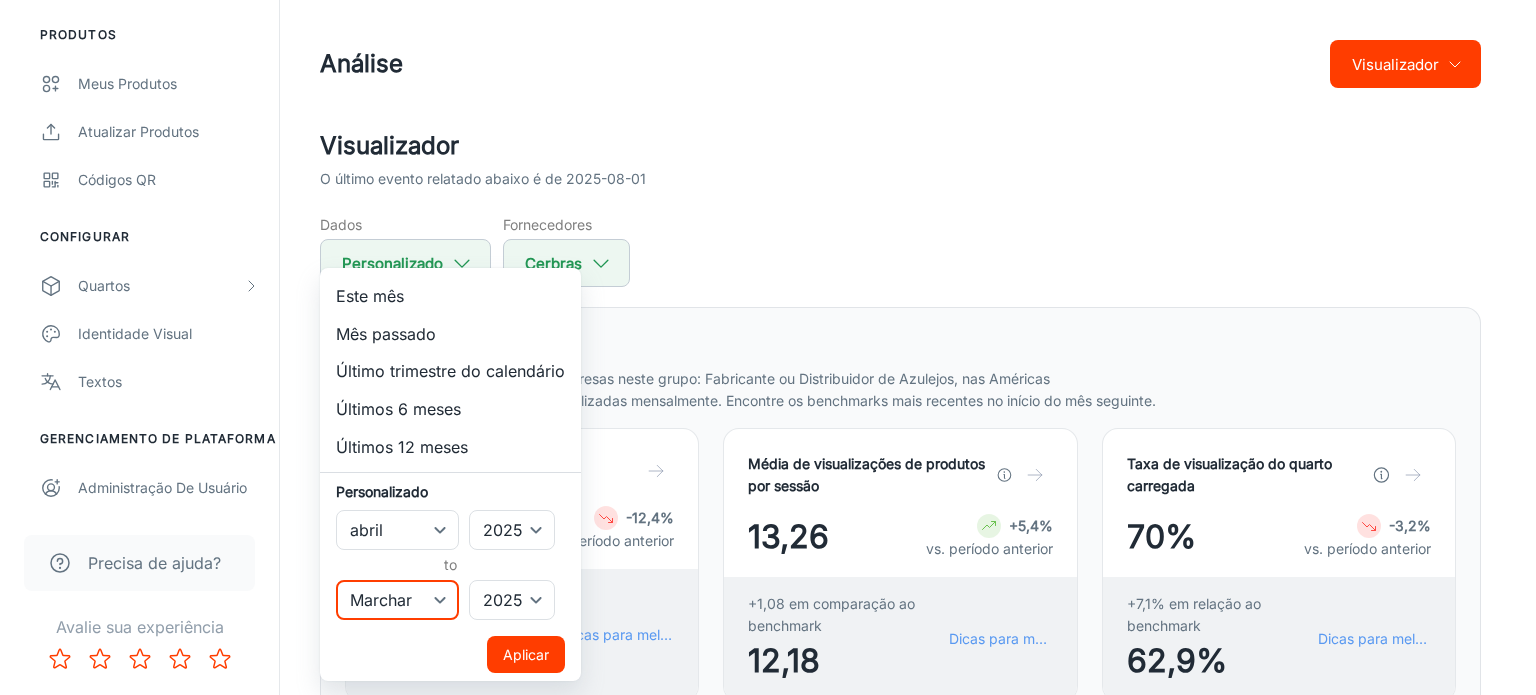 select on "3" 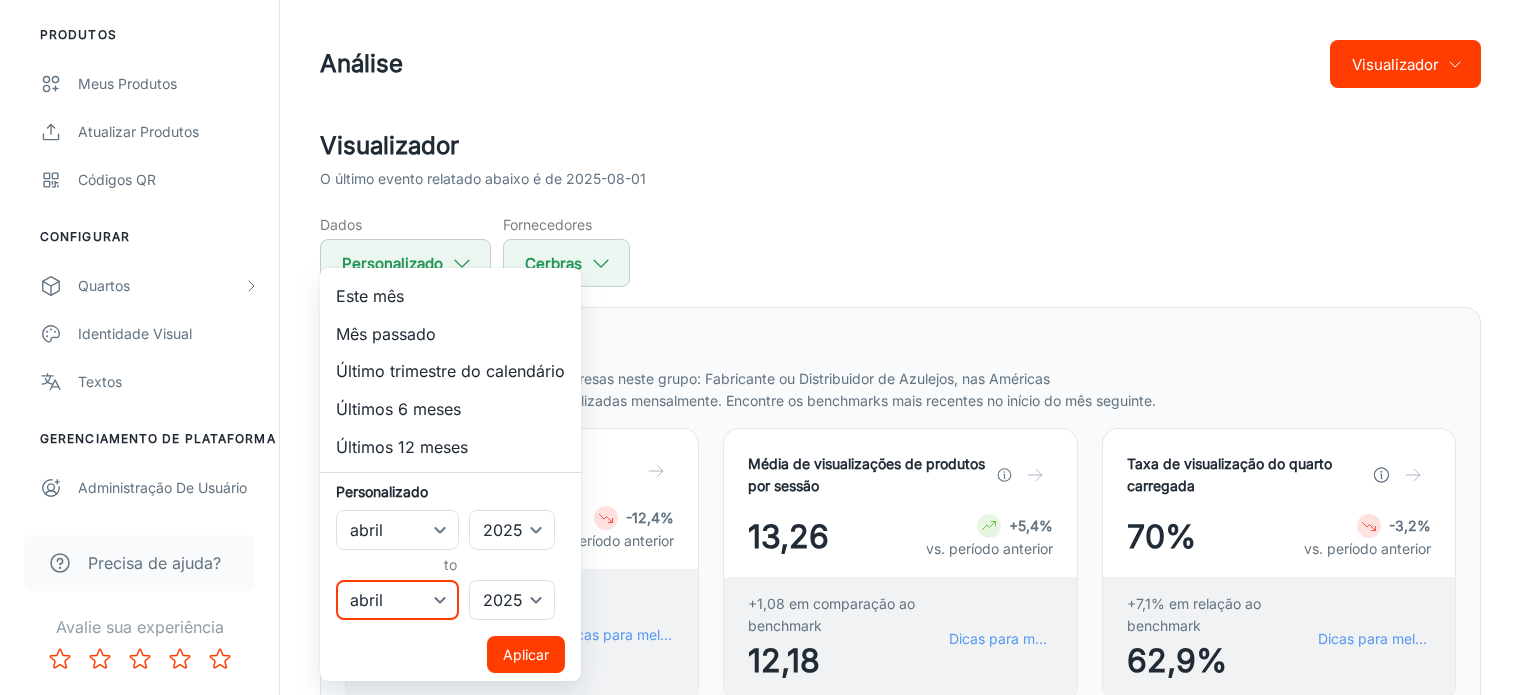 click on "January February March April May June July August September October November December" at bounding box center [397, 600] 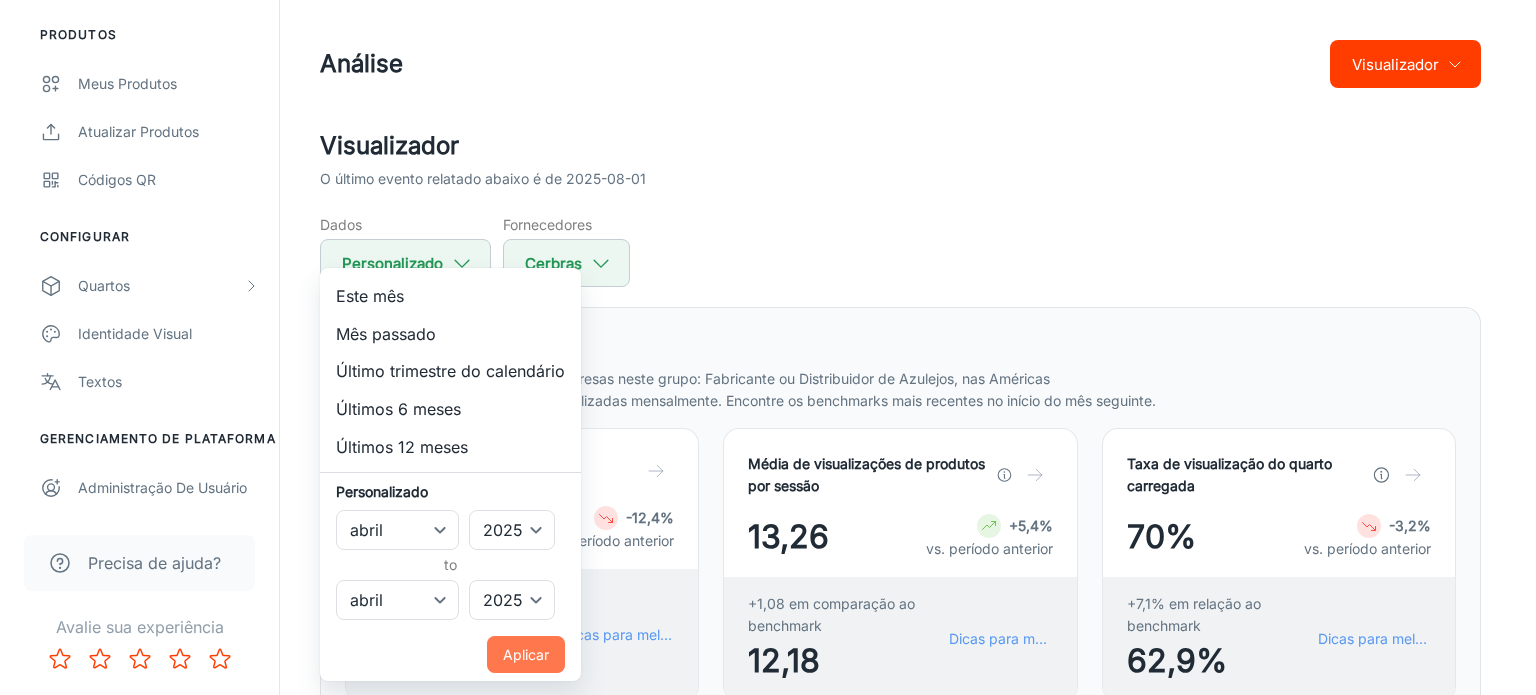 click on "Aplicar" at bounding box center [526, 654] 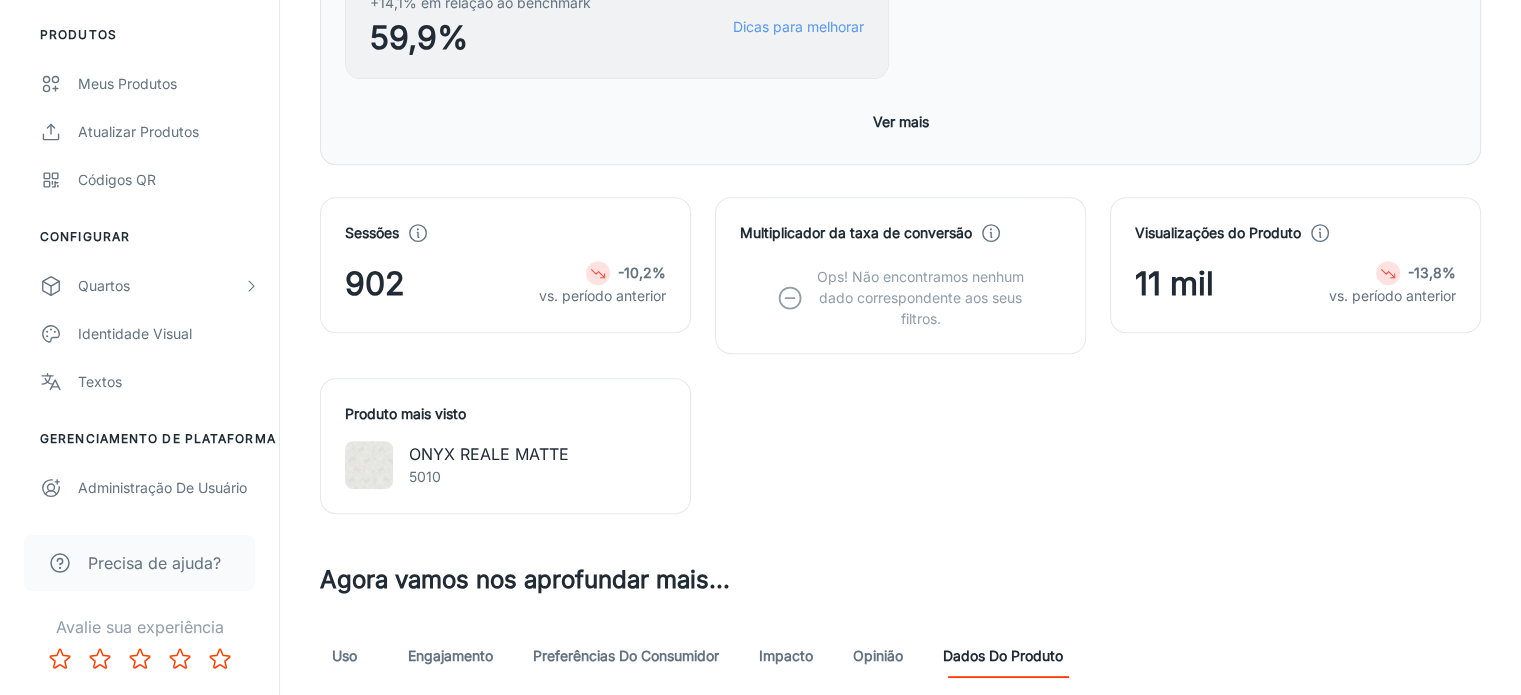 scroll, scrollTop: 1200, scrollLeft: 0, axis: vertical 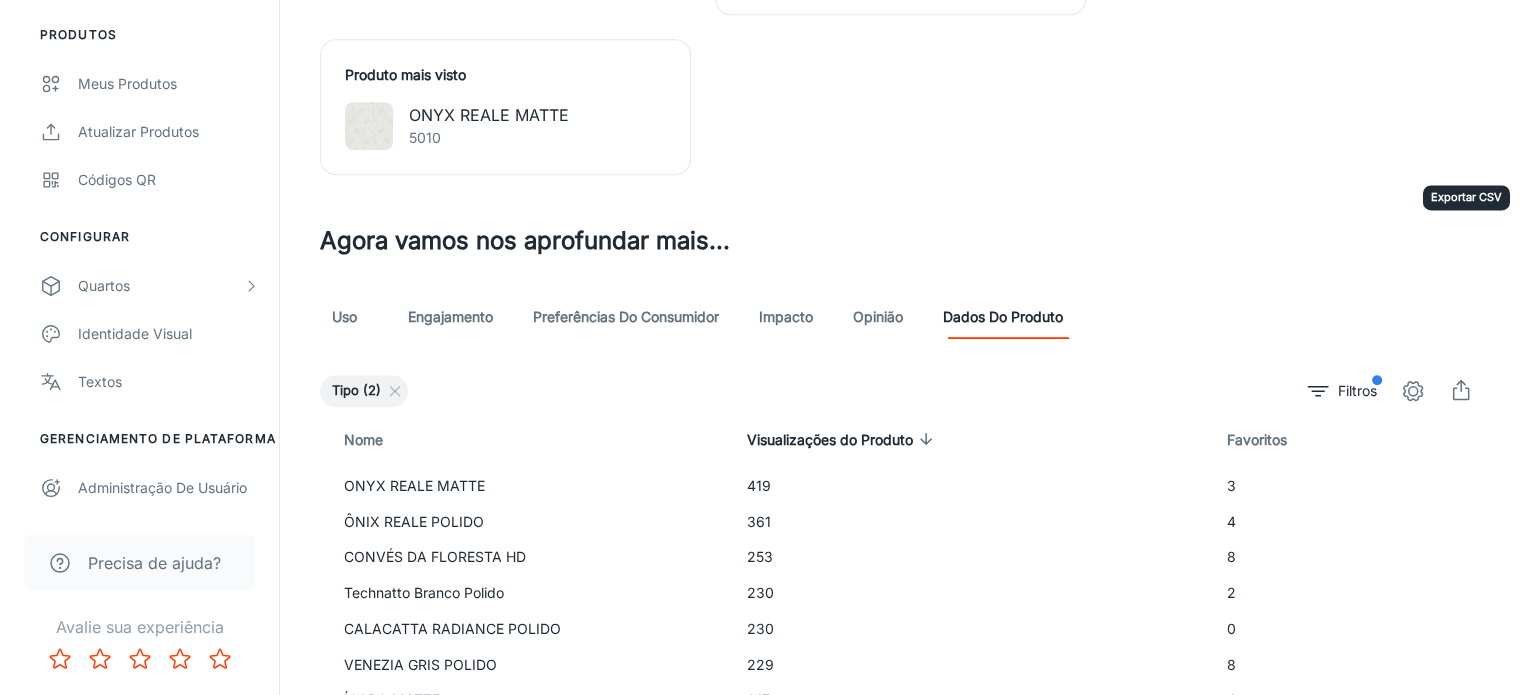 click 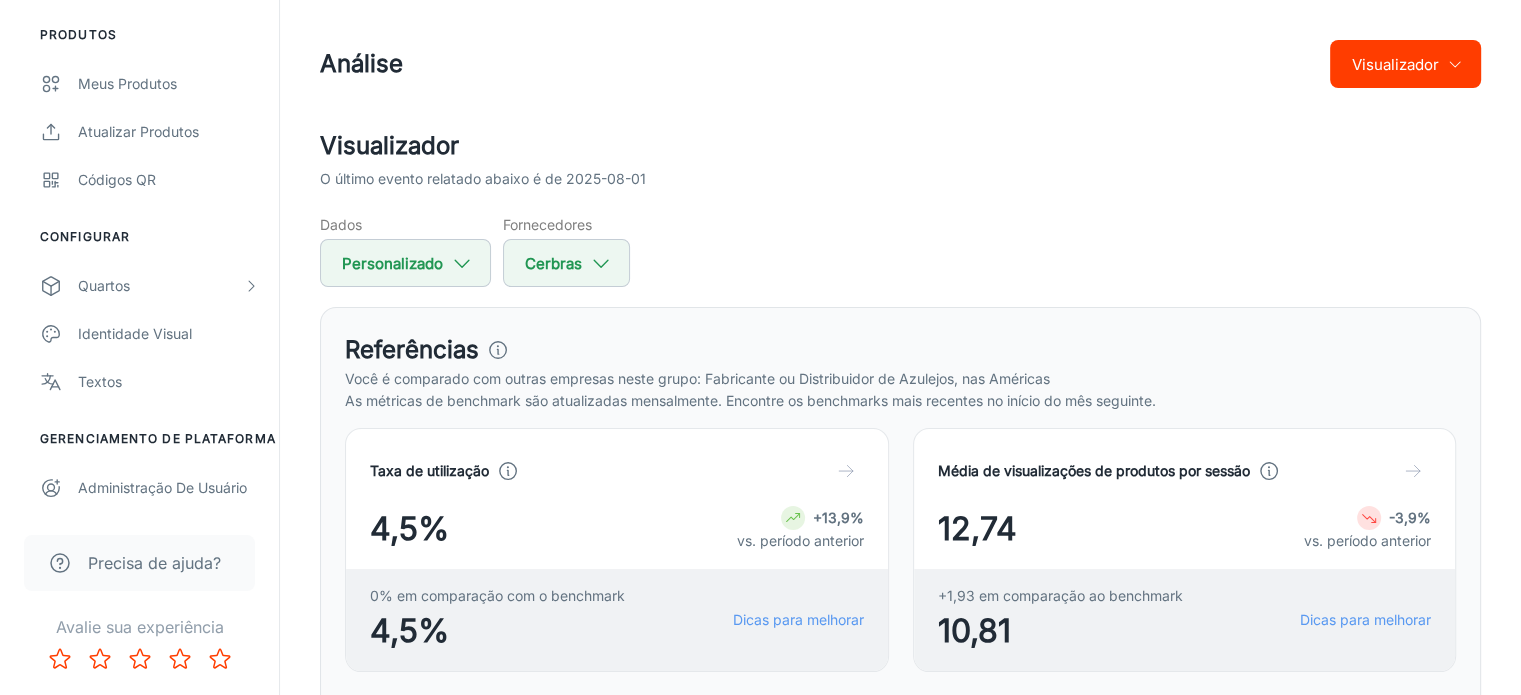 scroll, scrollTop: 0, scrollLeft: 0, axis: both 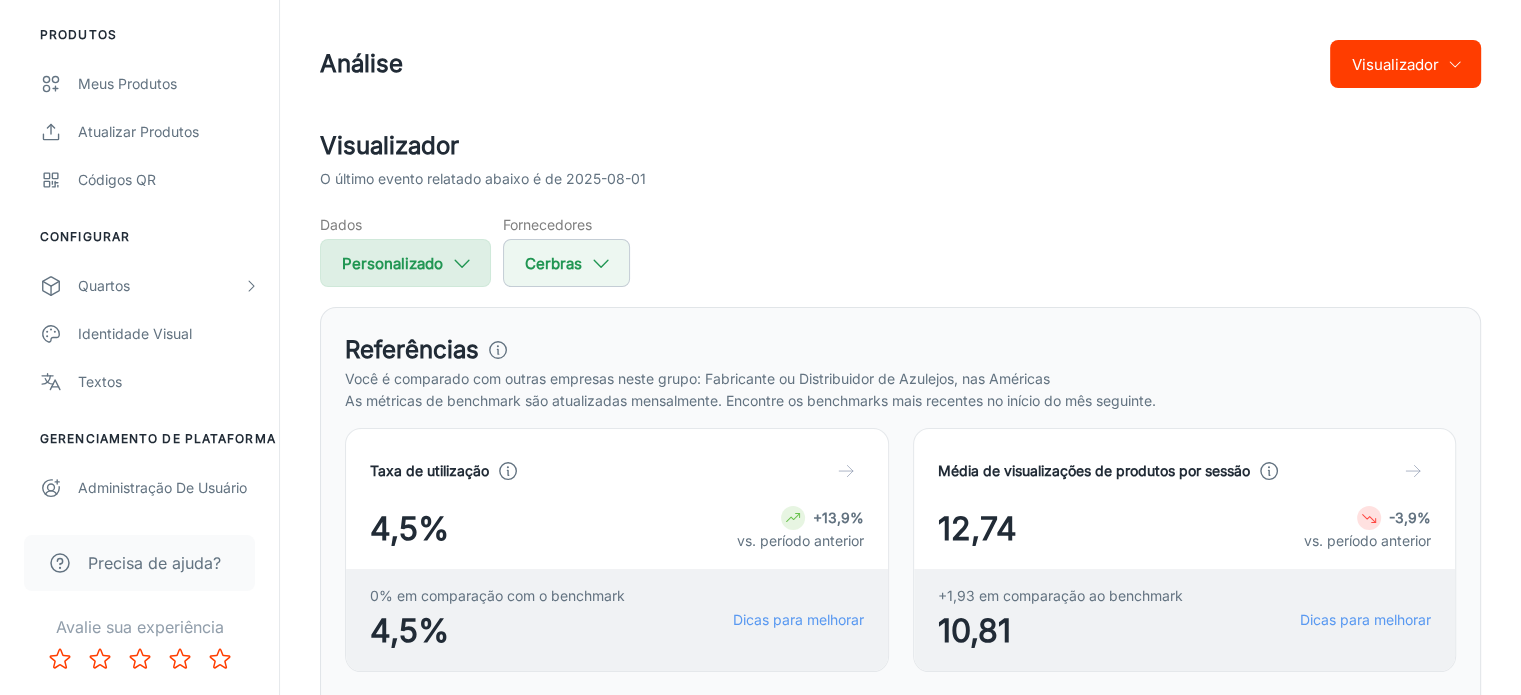 click on "Personalizado" at bounding box center [405, 263] 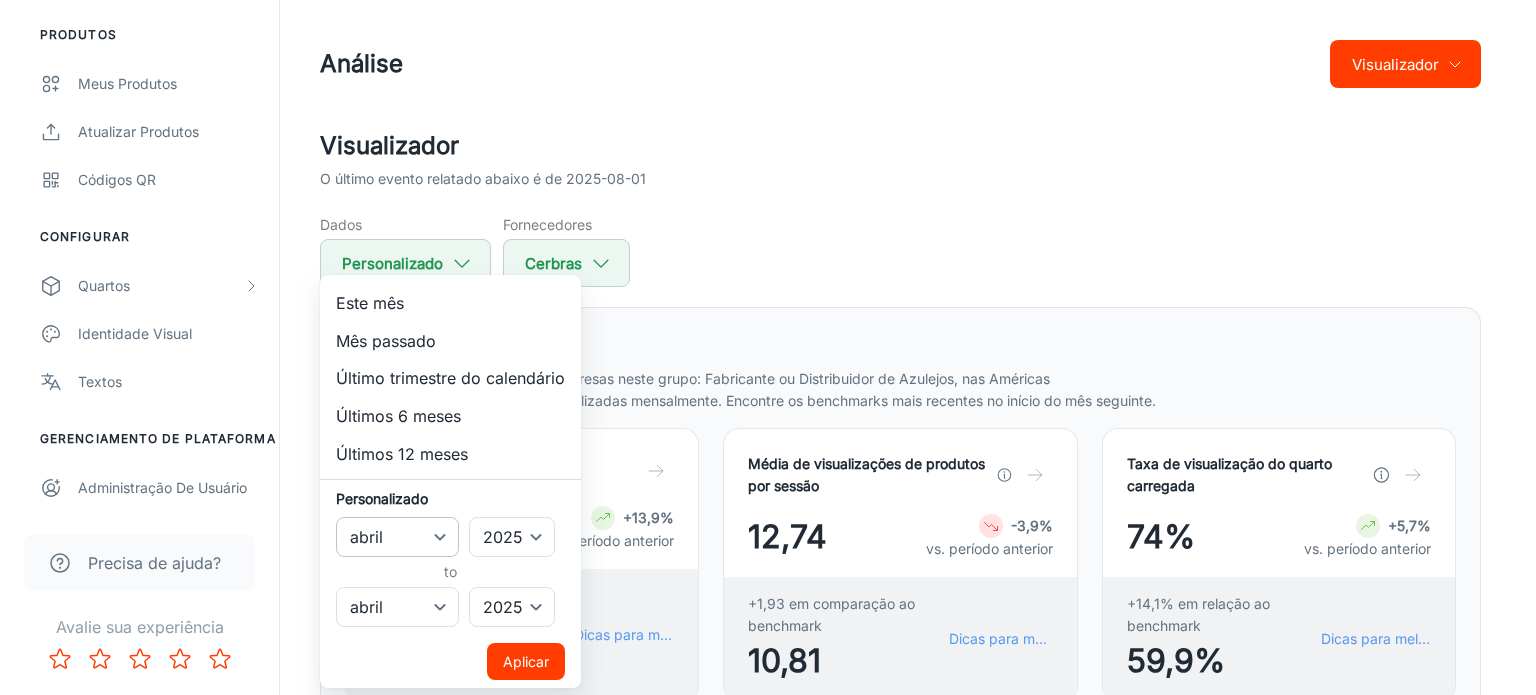 click on "January February March April May June July August September October November December" at bounding box center (397, 537) 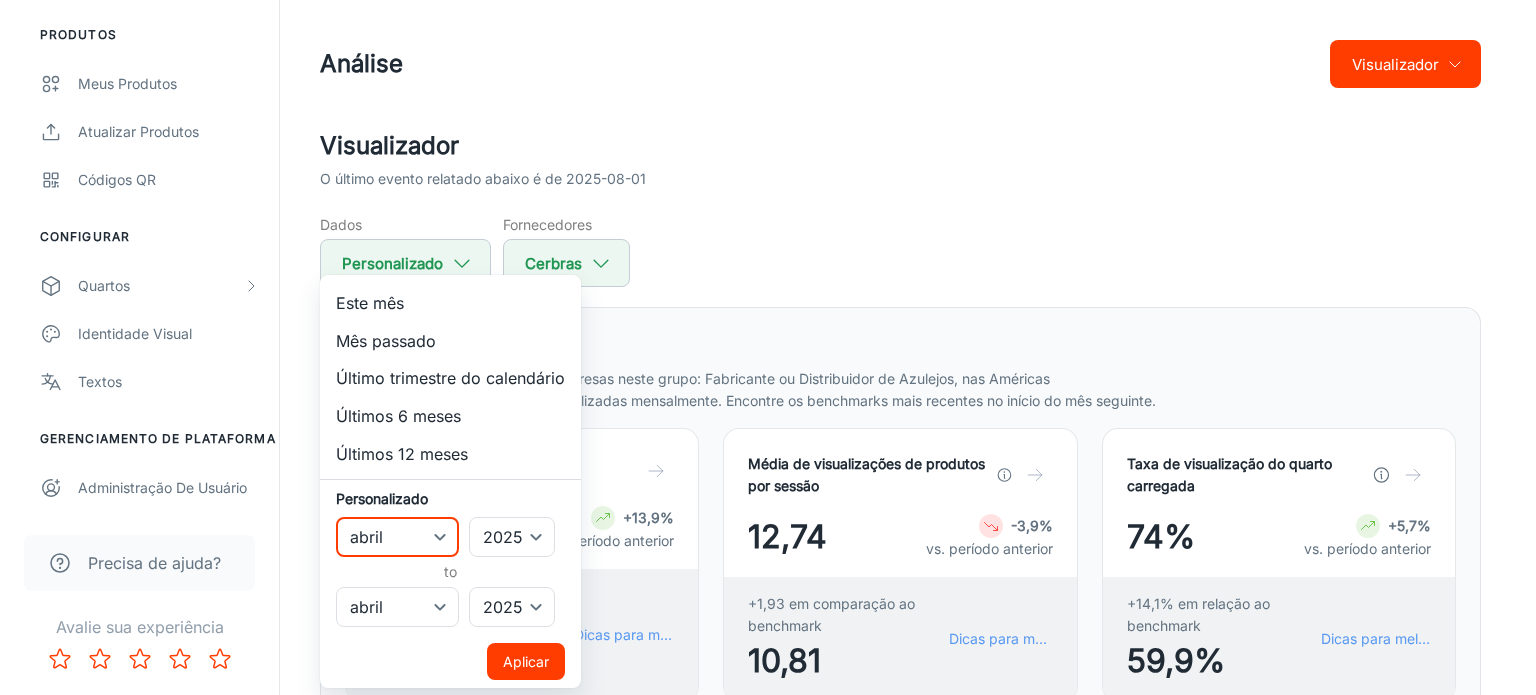 select on "1" 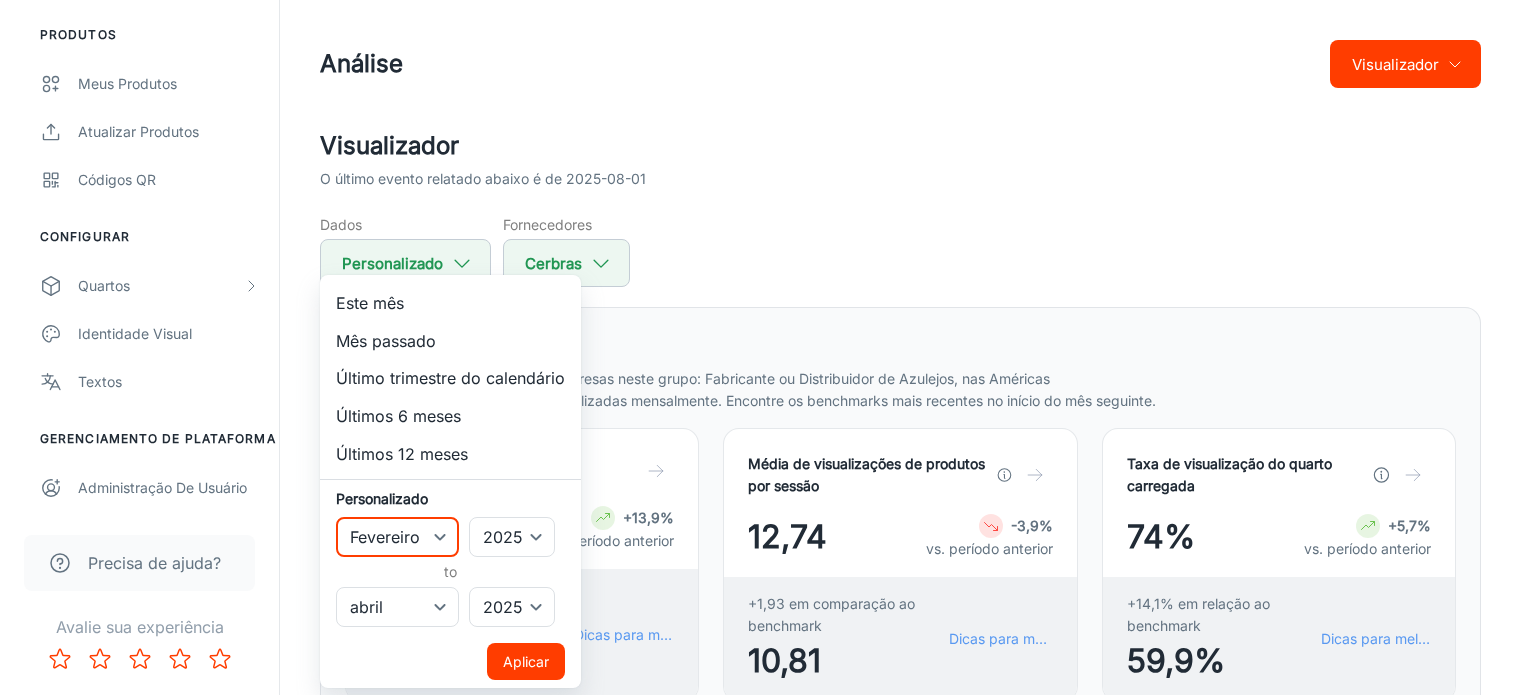 click on "January February March April May June July August September October November December" at bounding box center [397, 537] 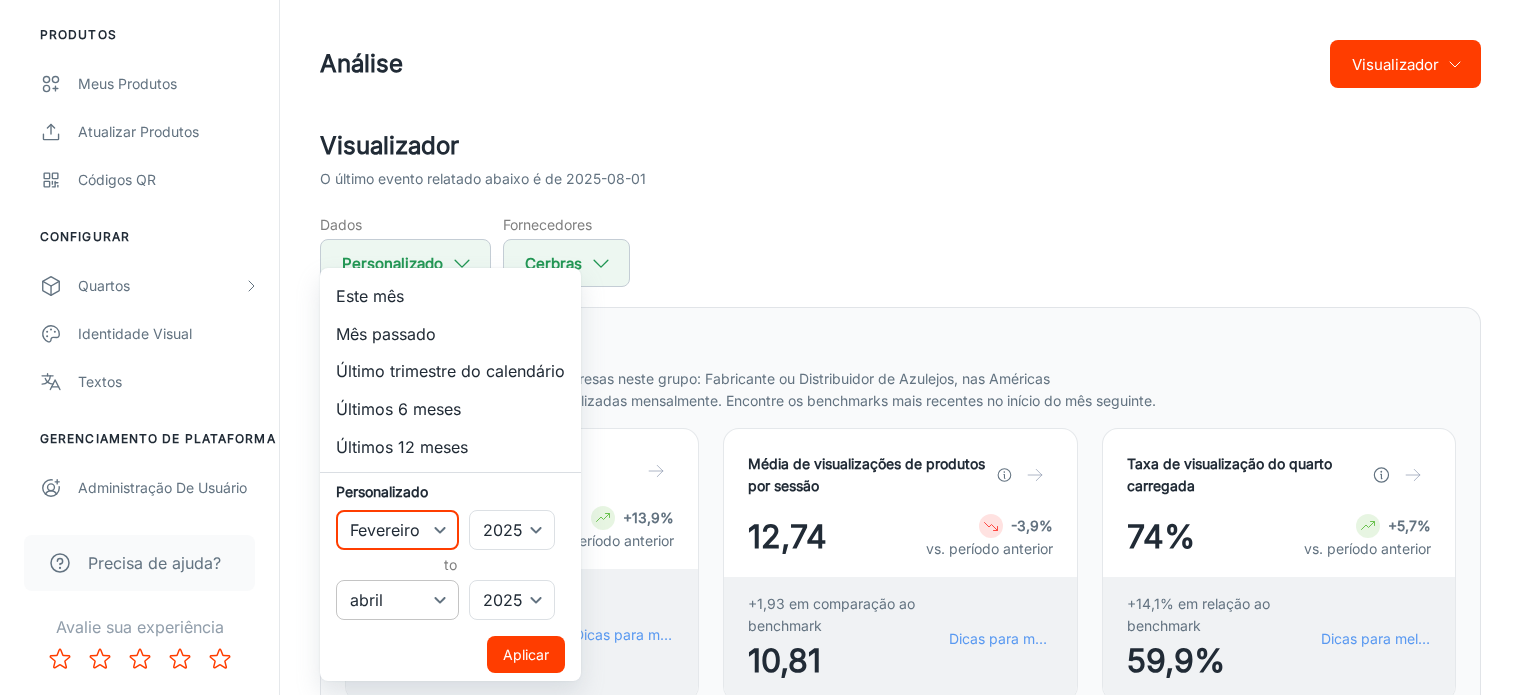 click on "January February March April May June July August September October November December" at bounding box center [397, 600] 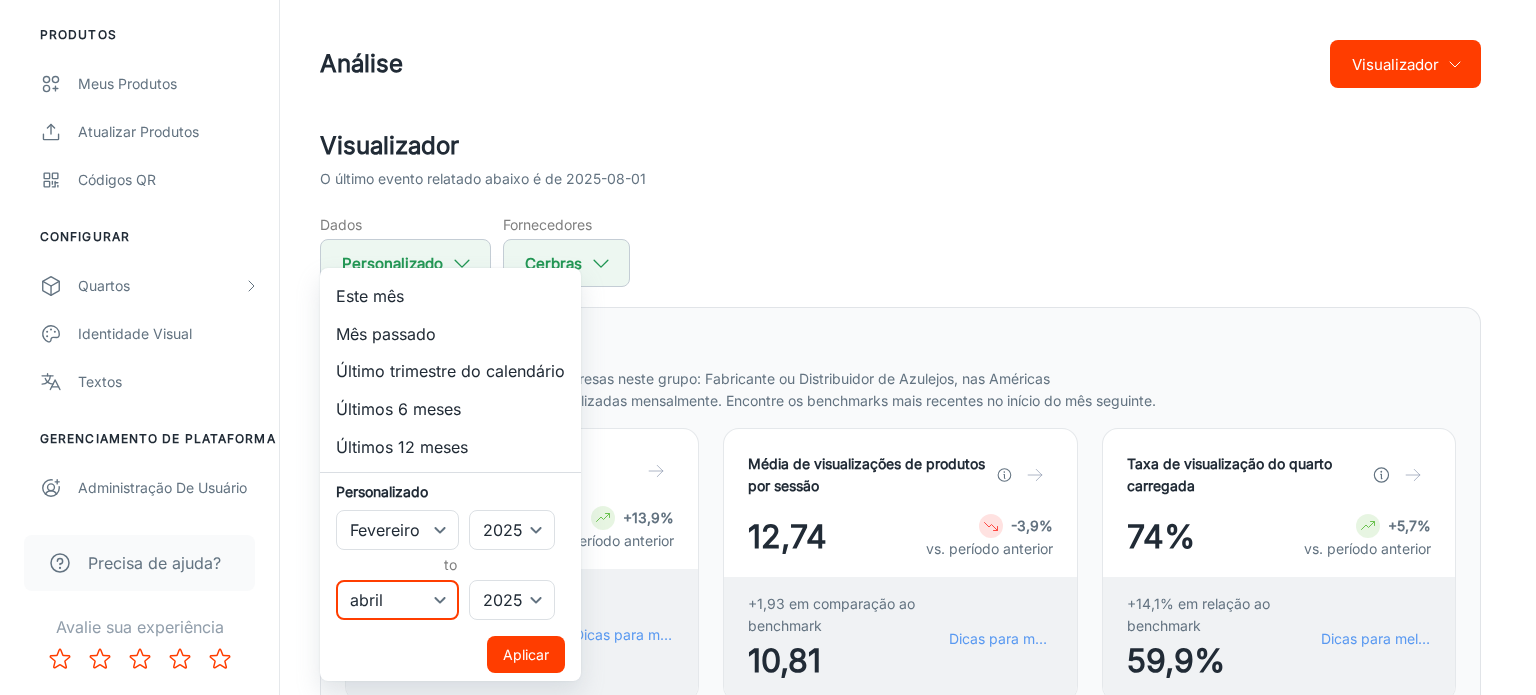 select on "1" 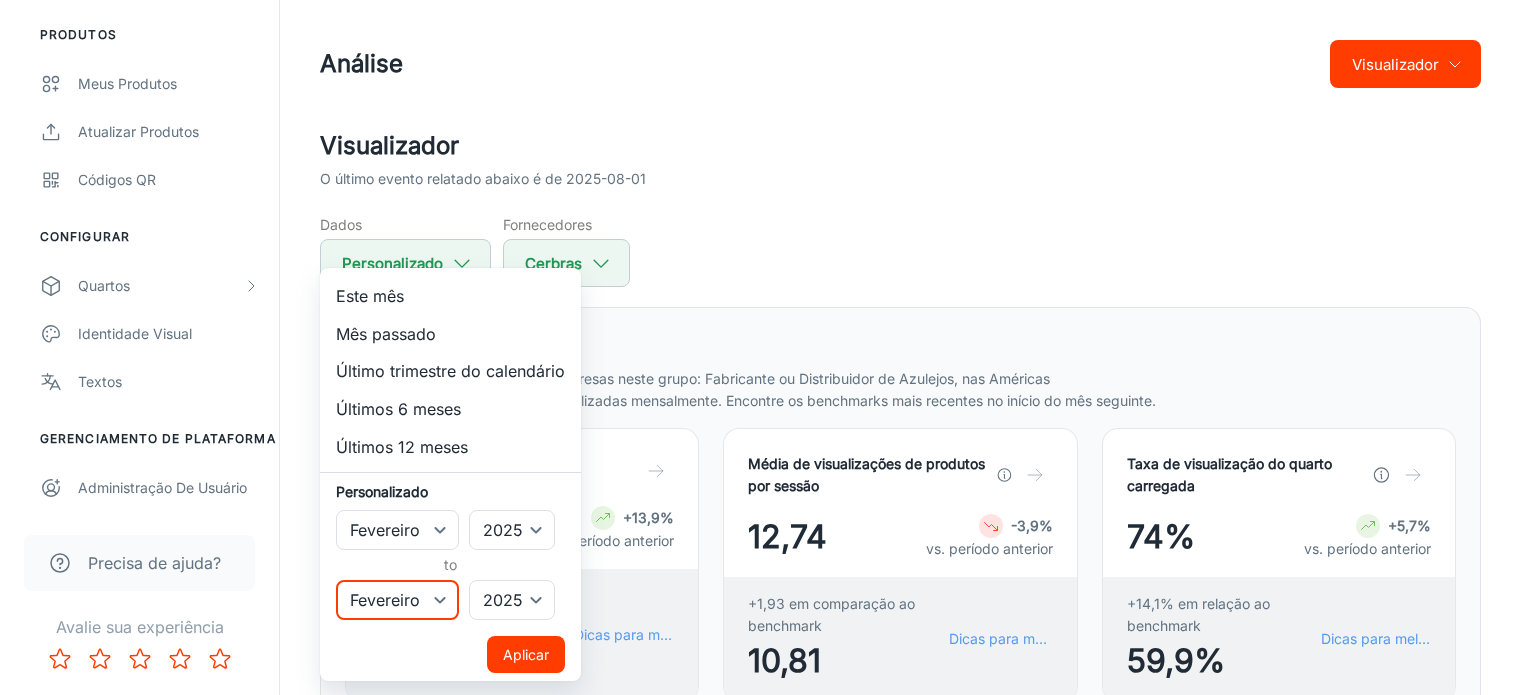 click on "January February March April May June July August September October November December" at bounding box center (397, 600) 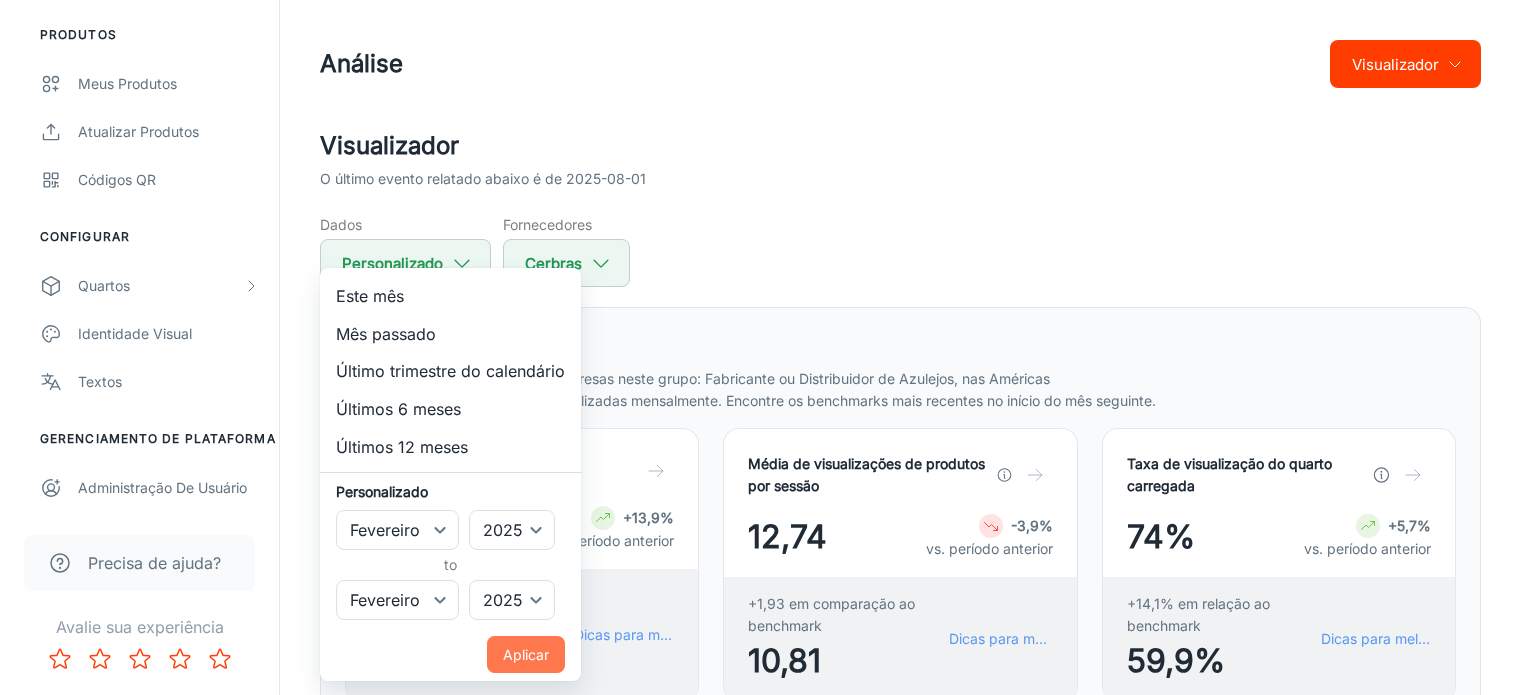click on "Aplicar" at bounding box center (526, 654) 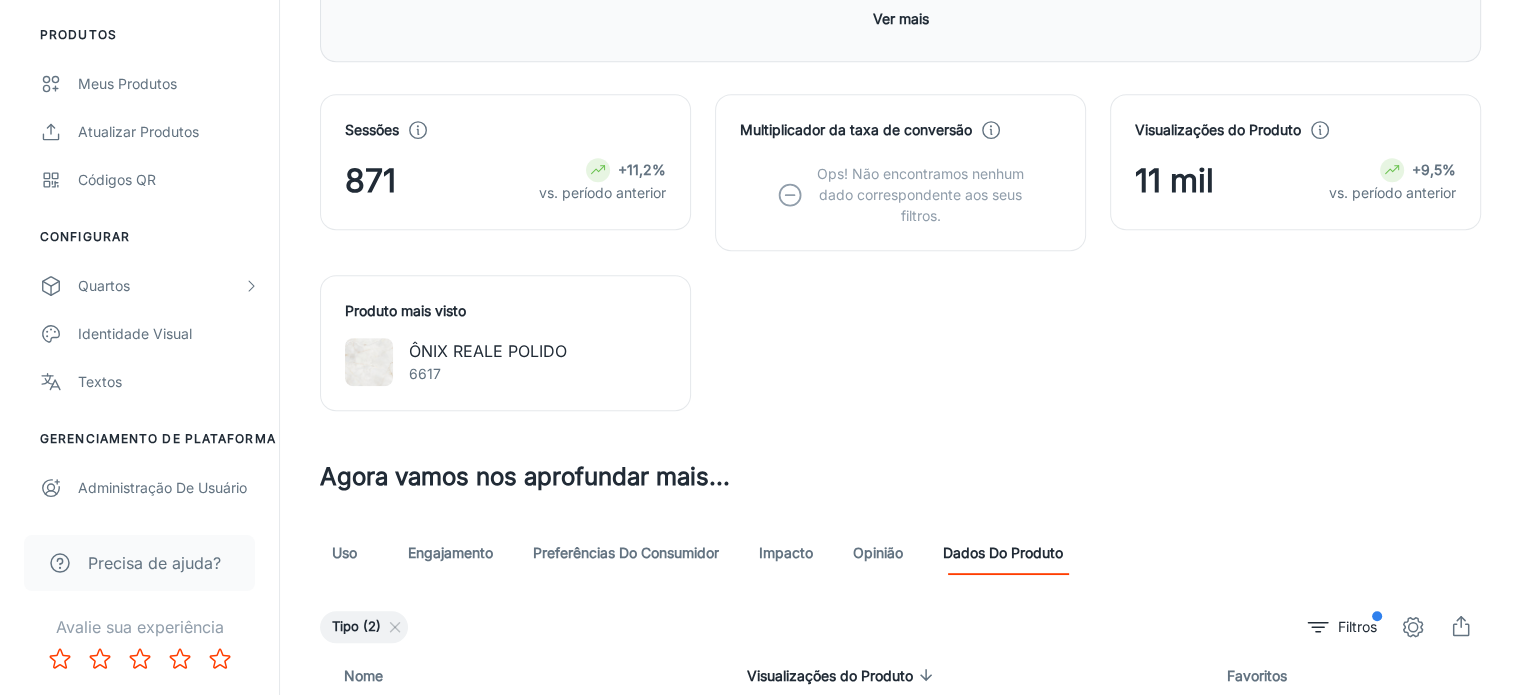 scroll, scrollTop: 1100, scrollLeft: 0, axis: vertical 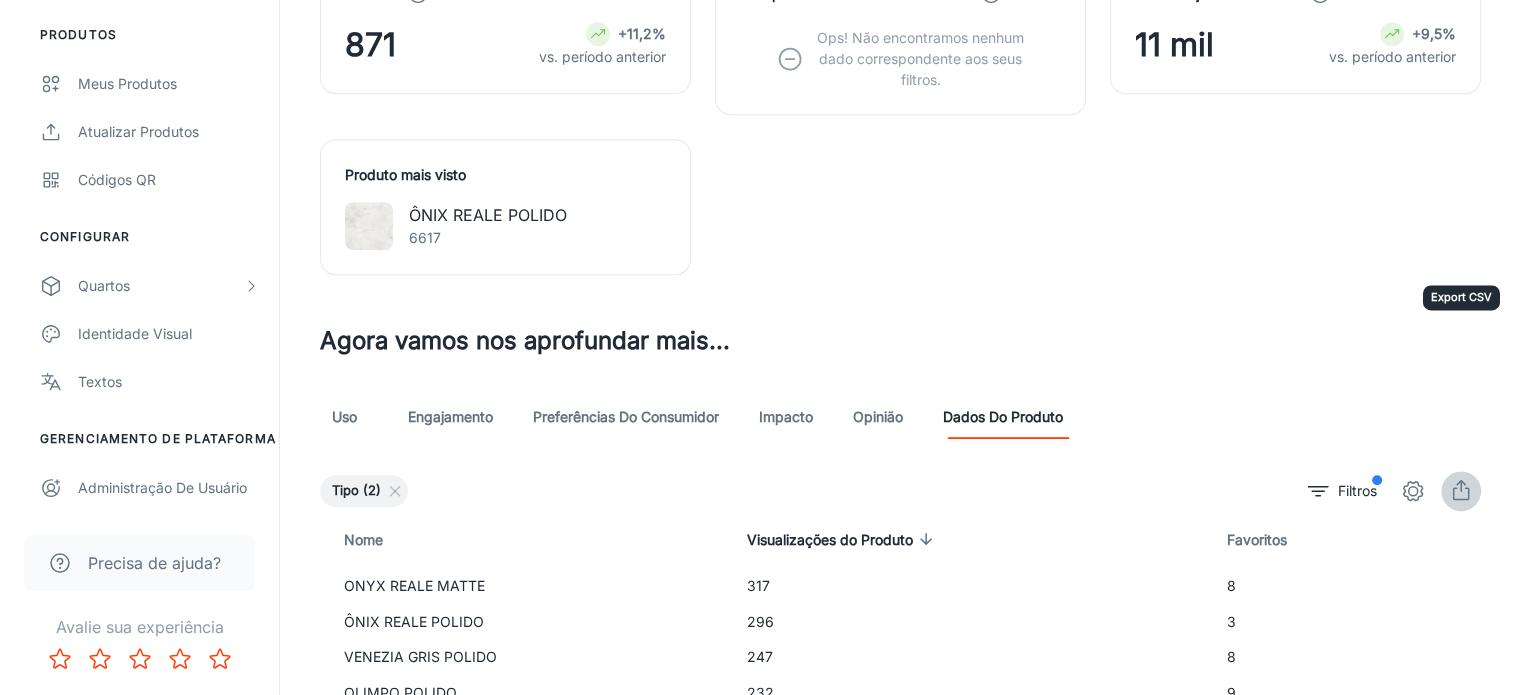 click 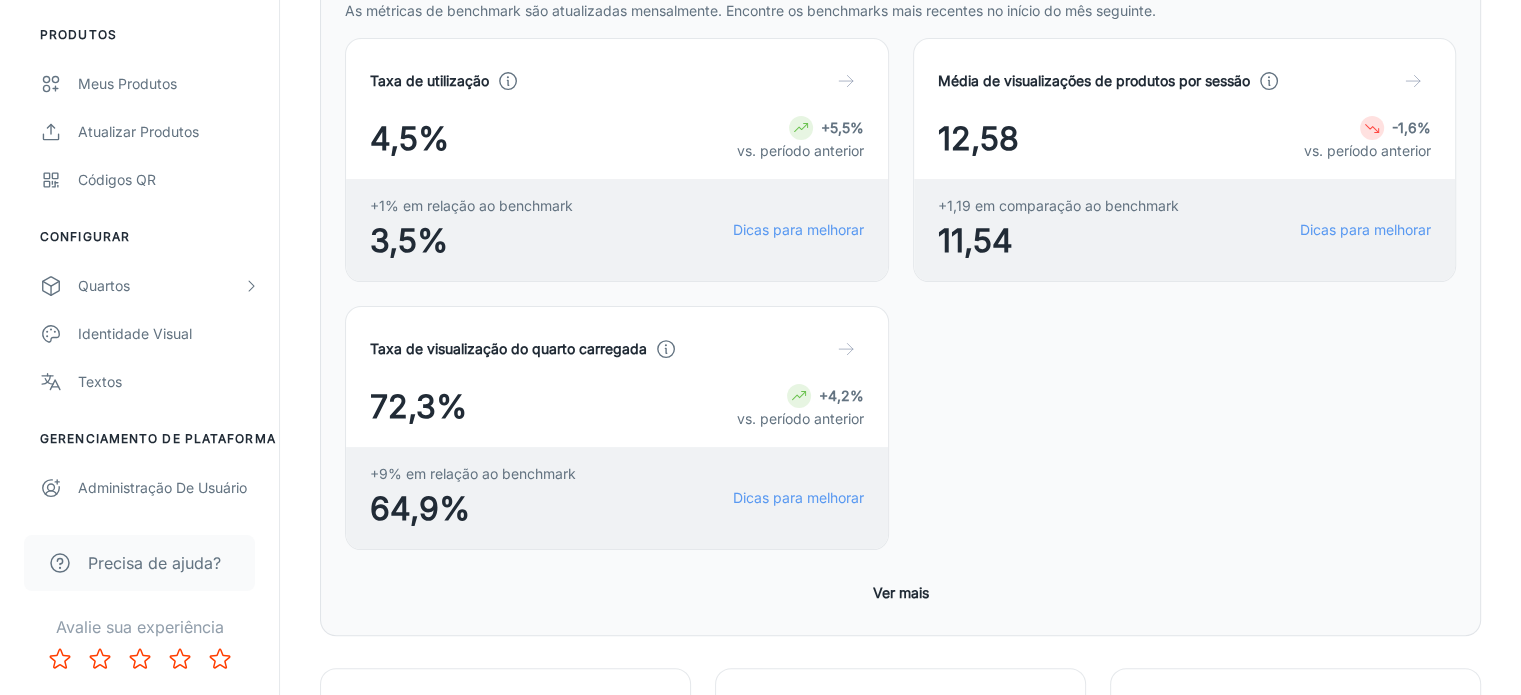 scroll, scrollTop: 0, scrollLeft: 0, axis: both 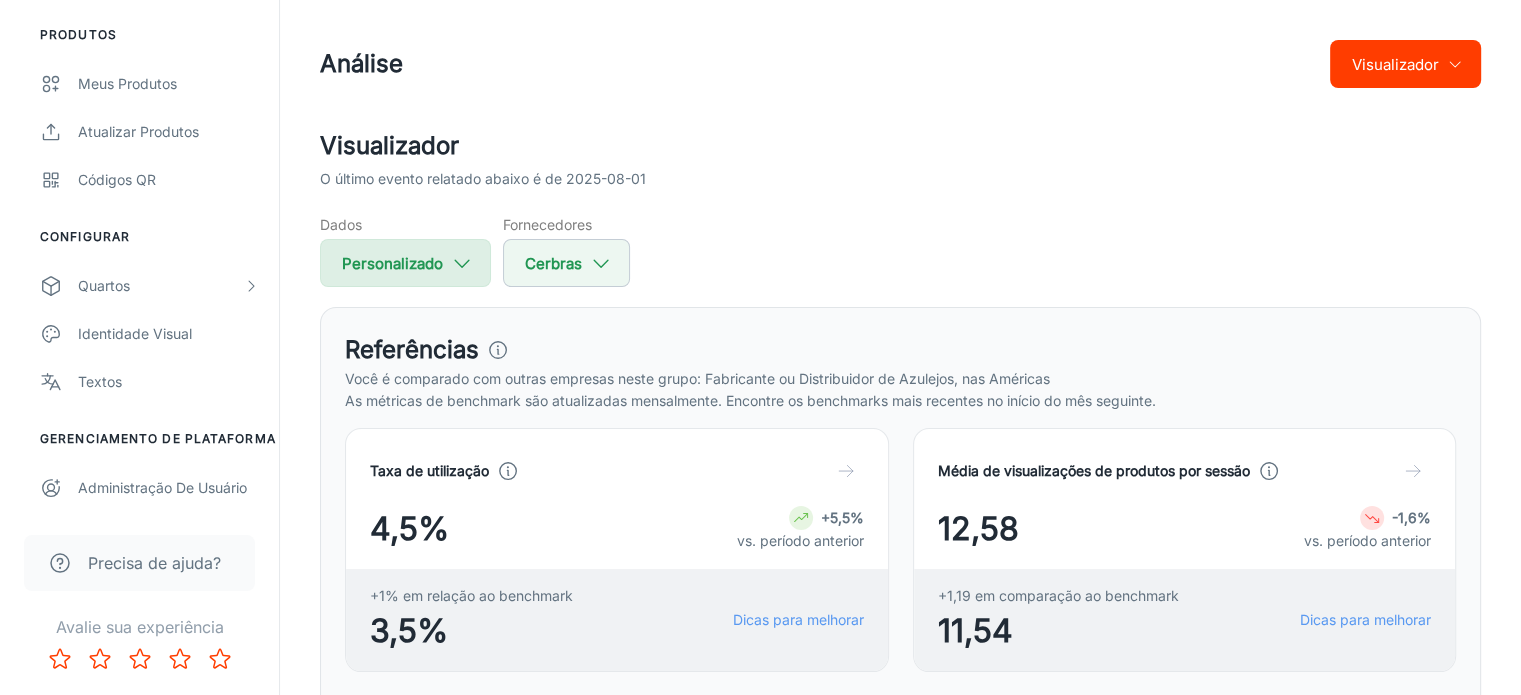click 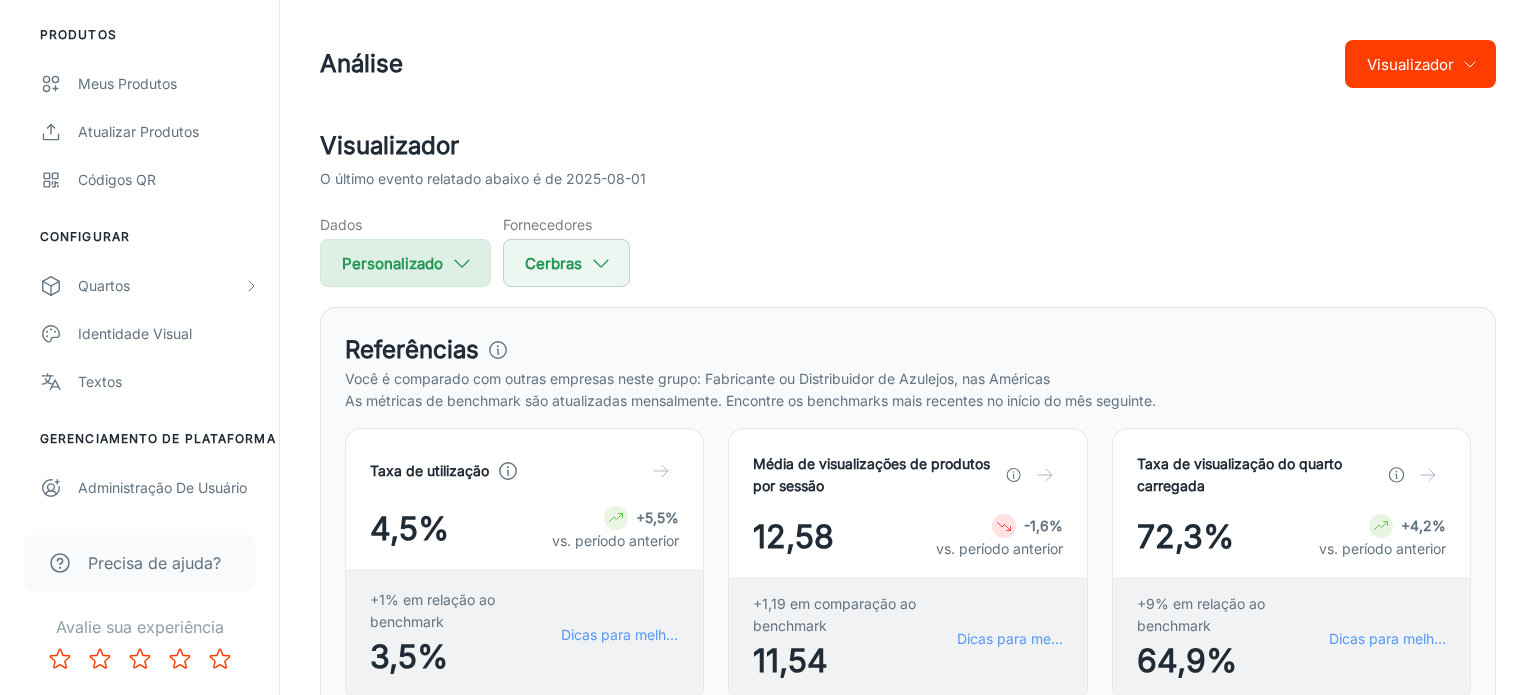 select on "1" 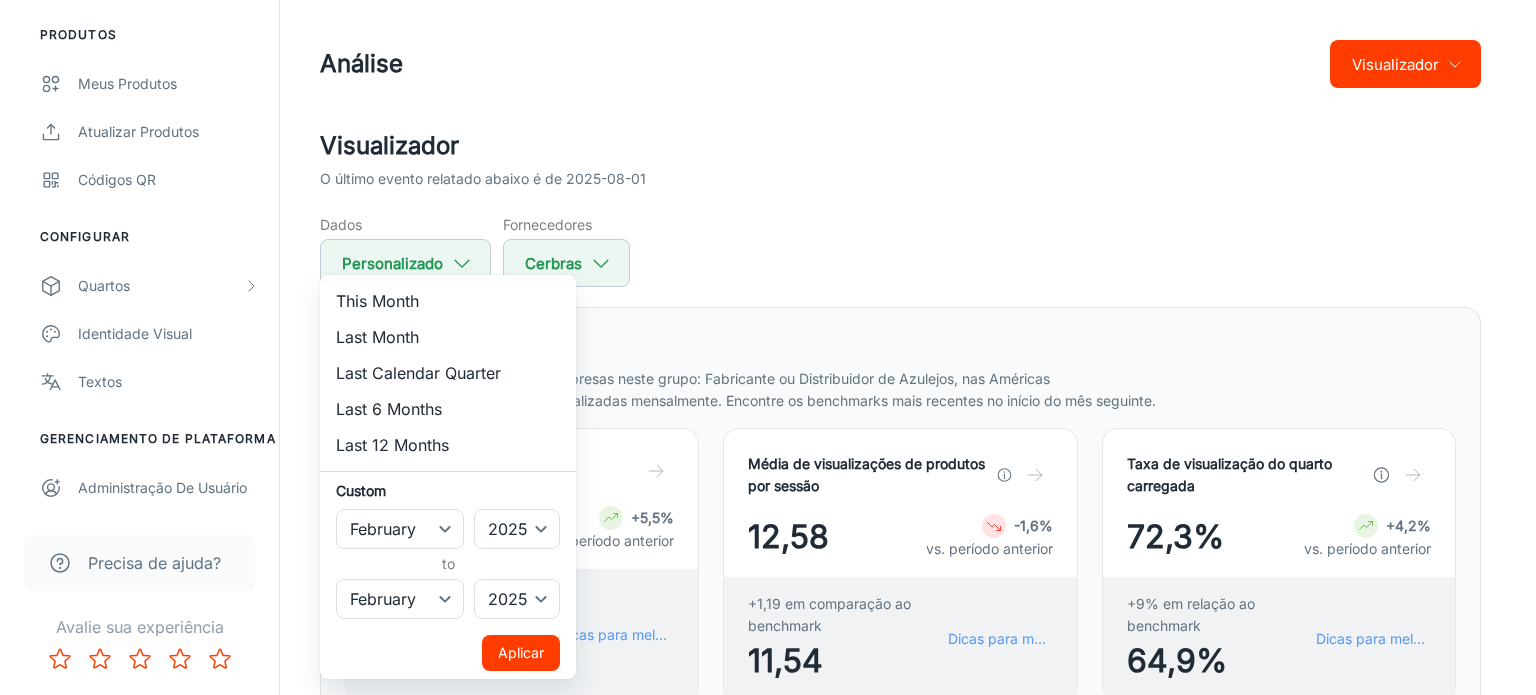click at bounding box center (768, 347) 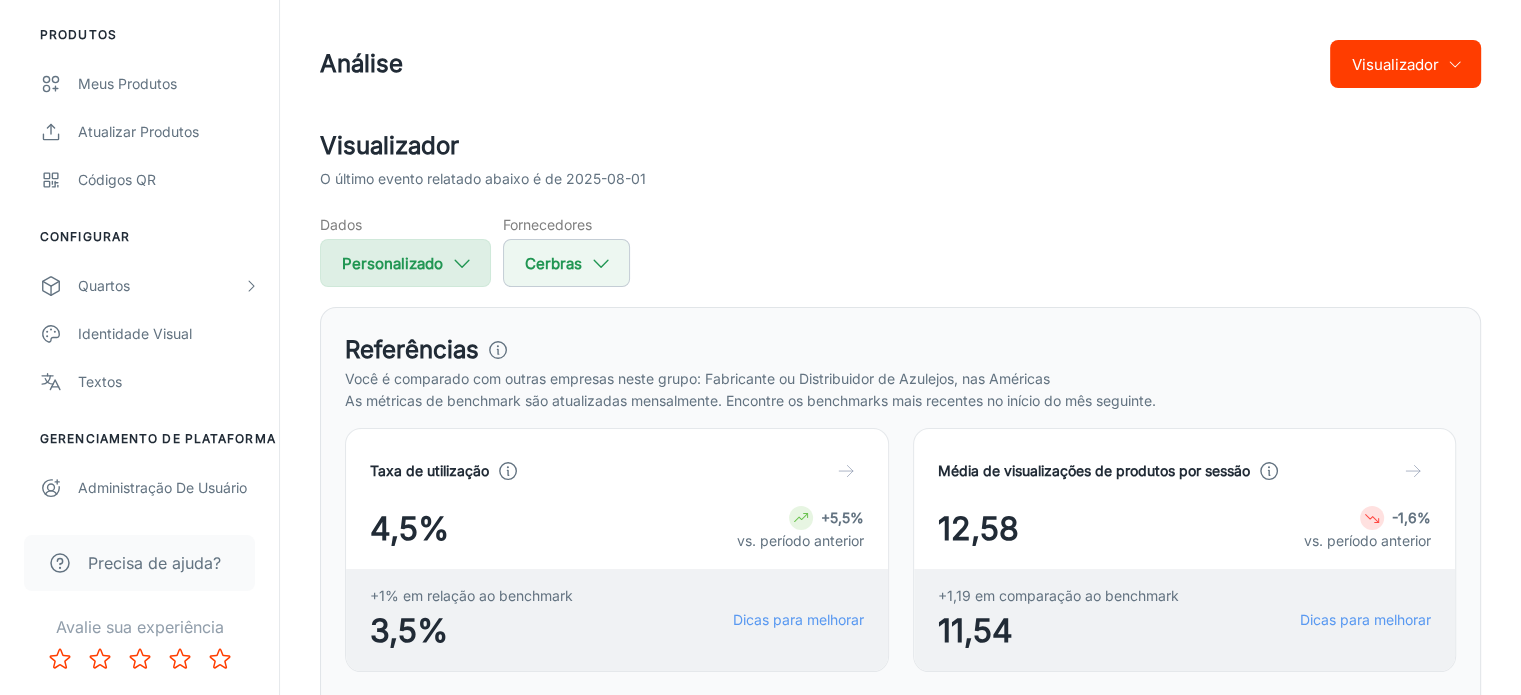 click on "Personalizado" at bounding box center (392, 263) 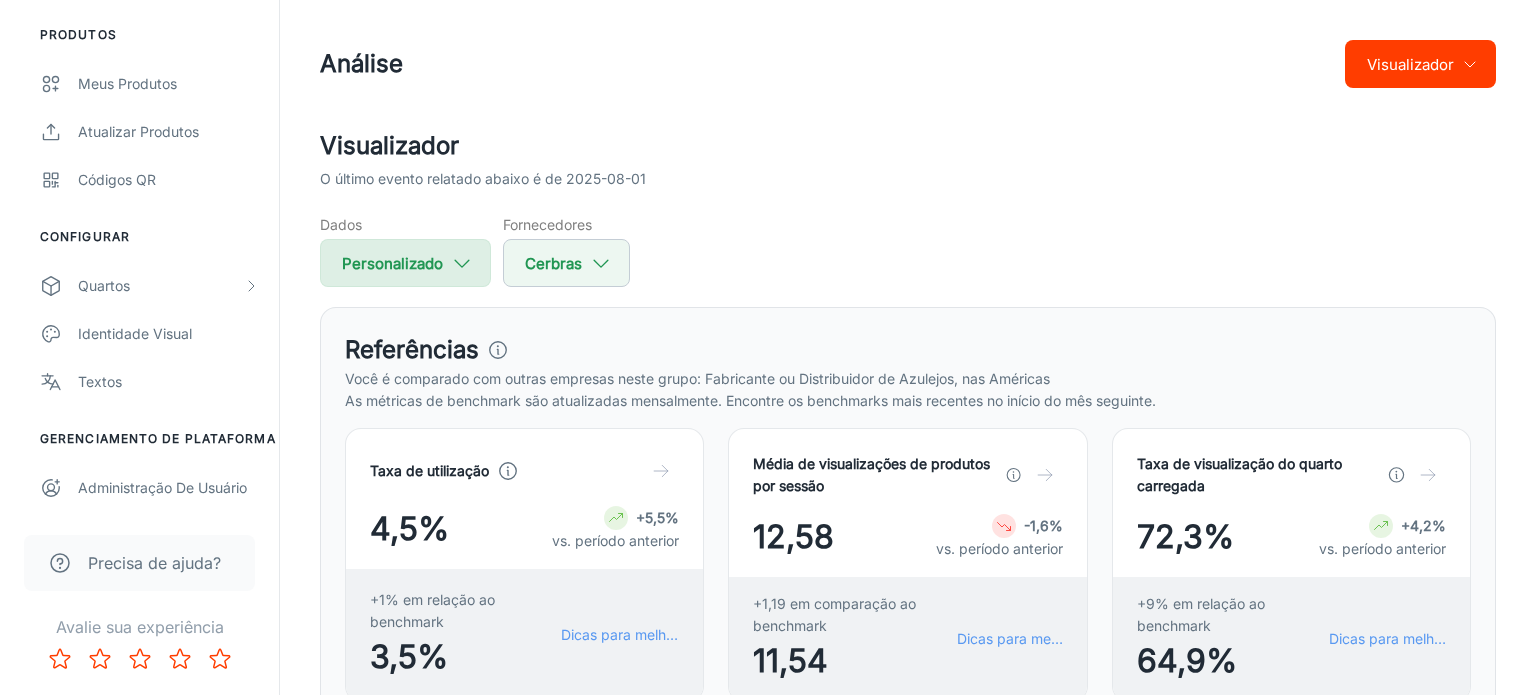 select on "1" 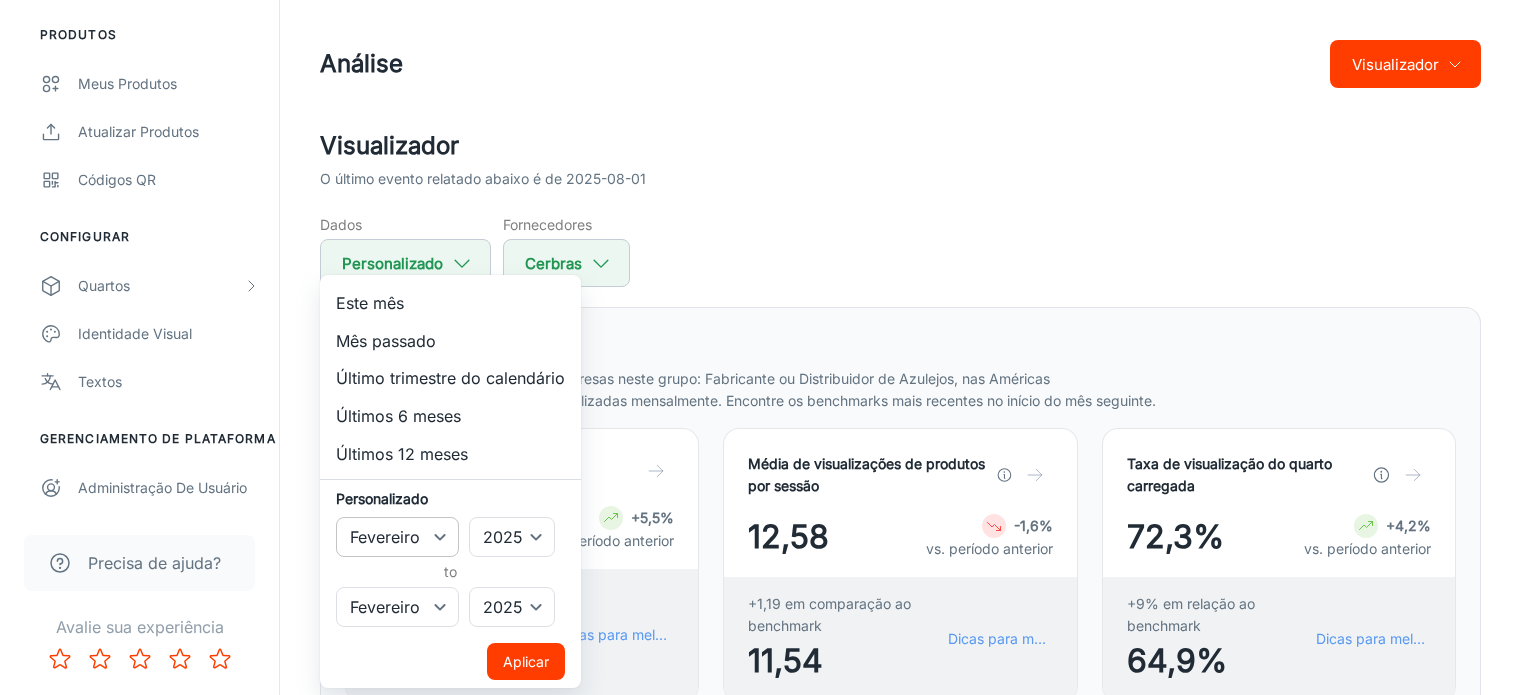 click on "January February March April May June July August September October November December" at bounding box center (397, 537) 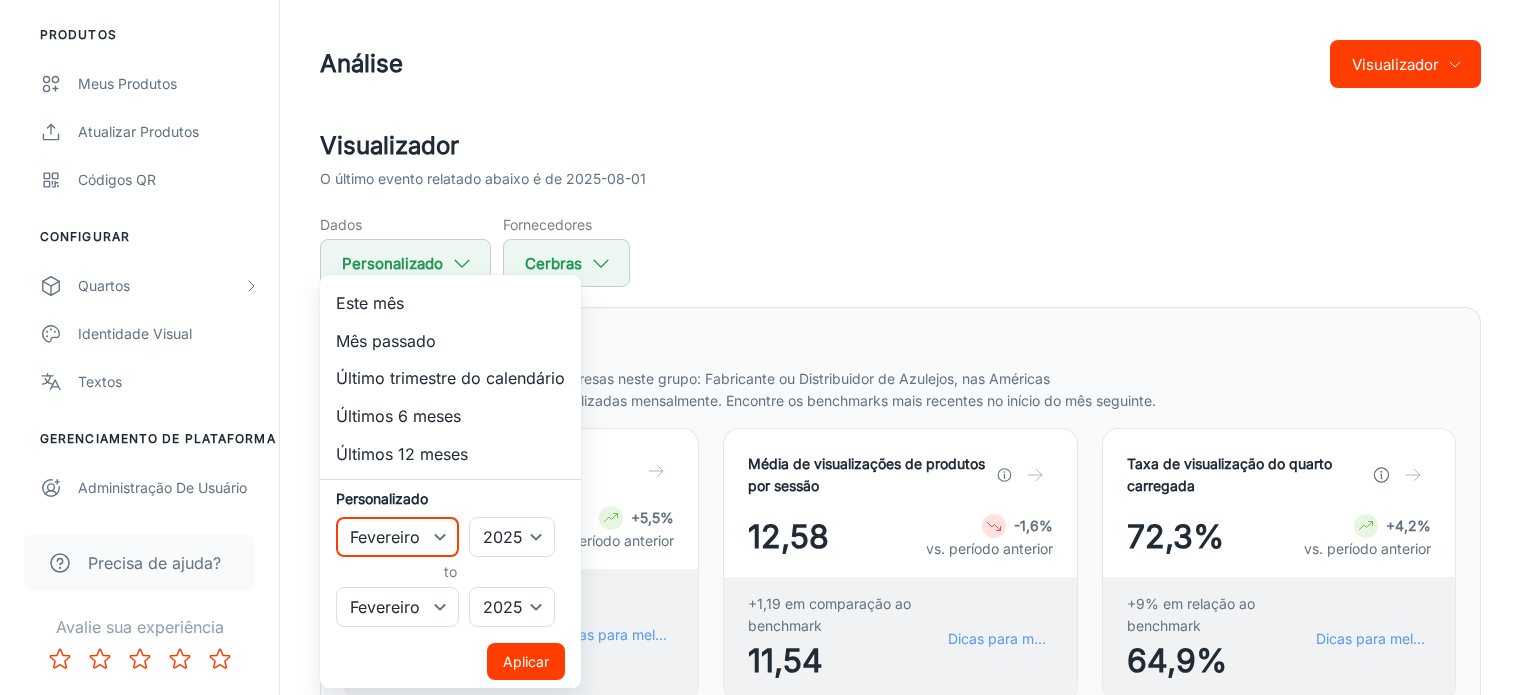 select on "0" 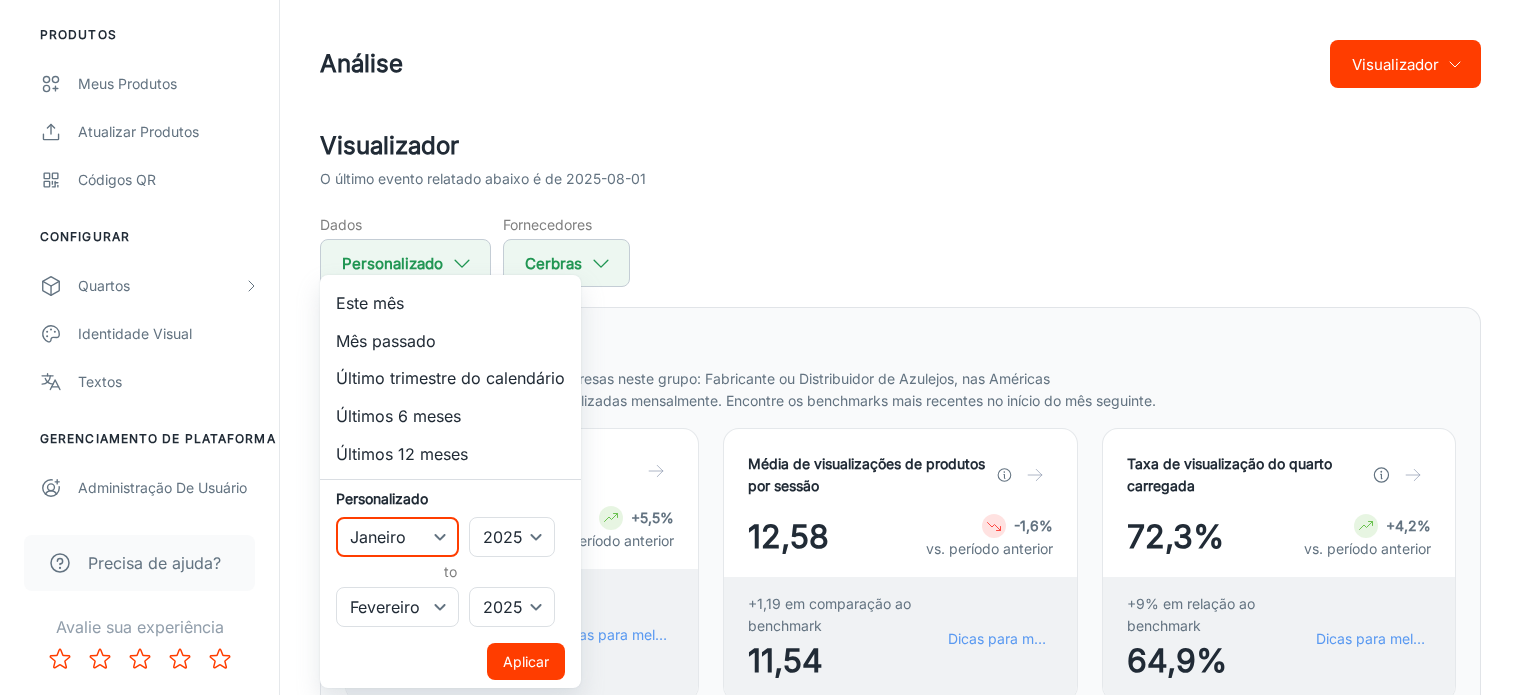 click on "January February March April May June July August September October November December" at bounding box center (397, 537) 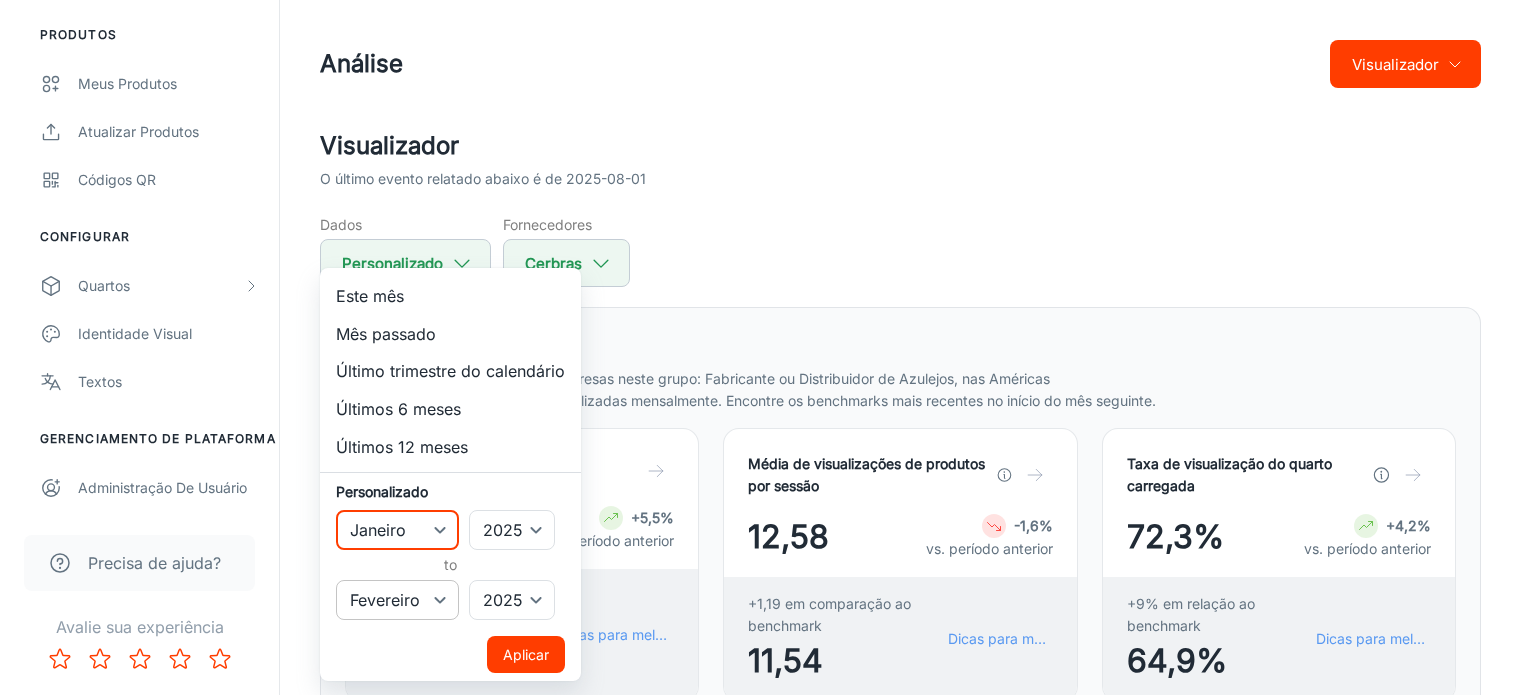 click on "January February March April May June July August September October November December" at bounding box center [397, 600] 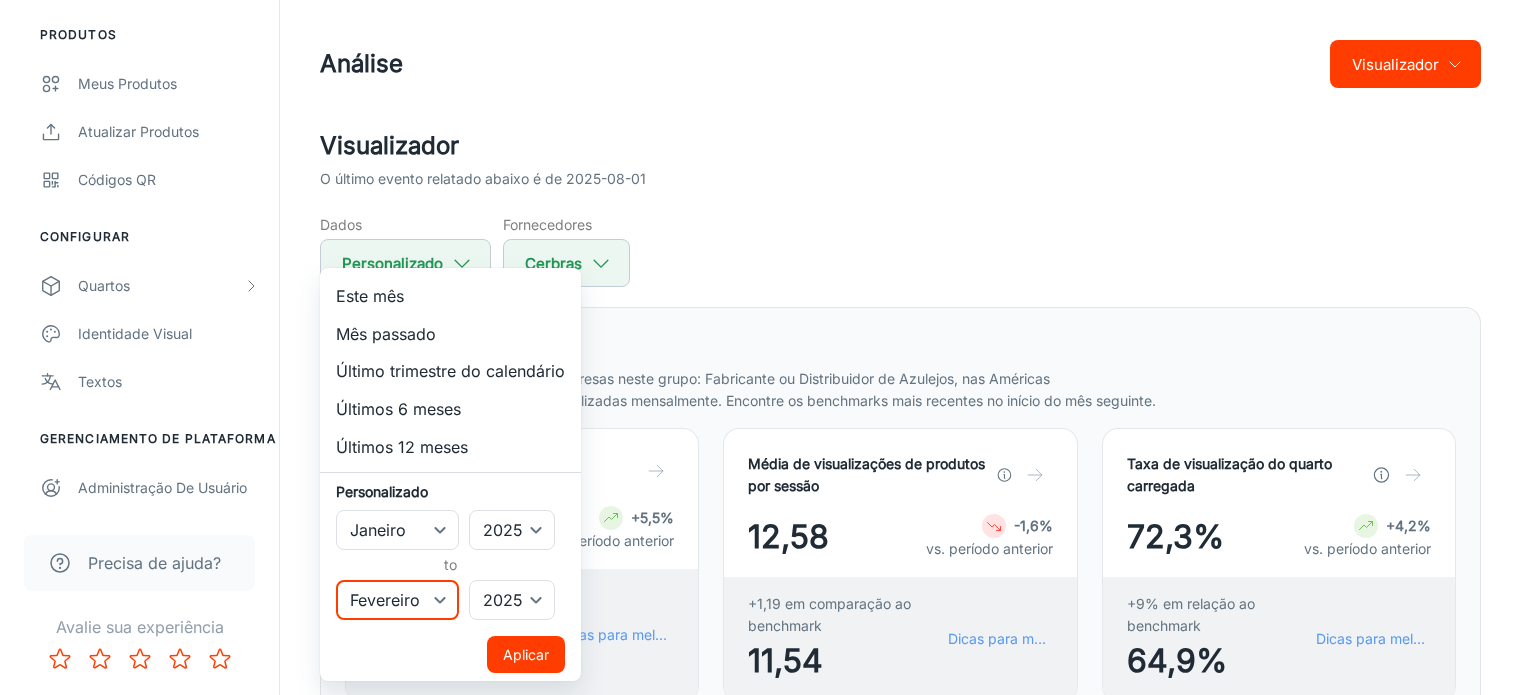 select on "0" 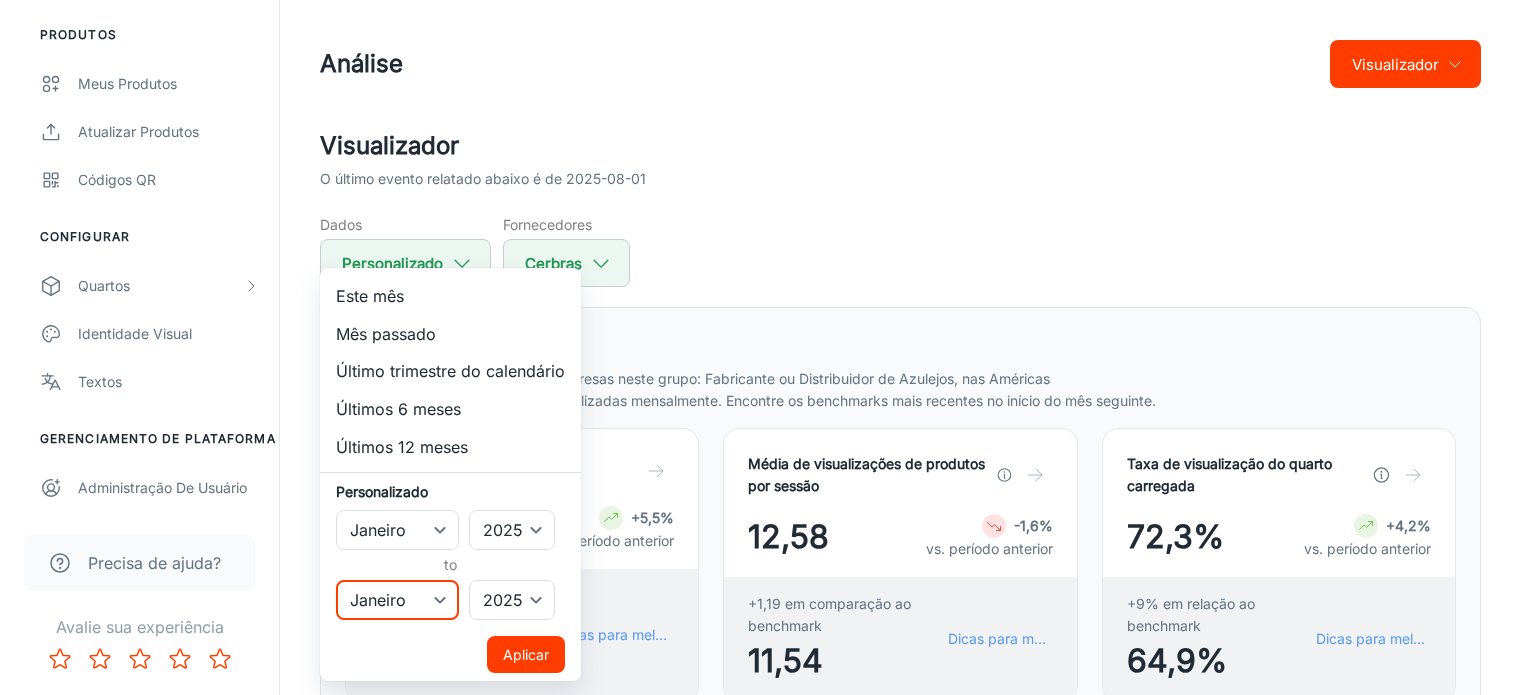click on "January February March April May June July August September October November December" at bounding box center [397, 600] 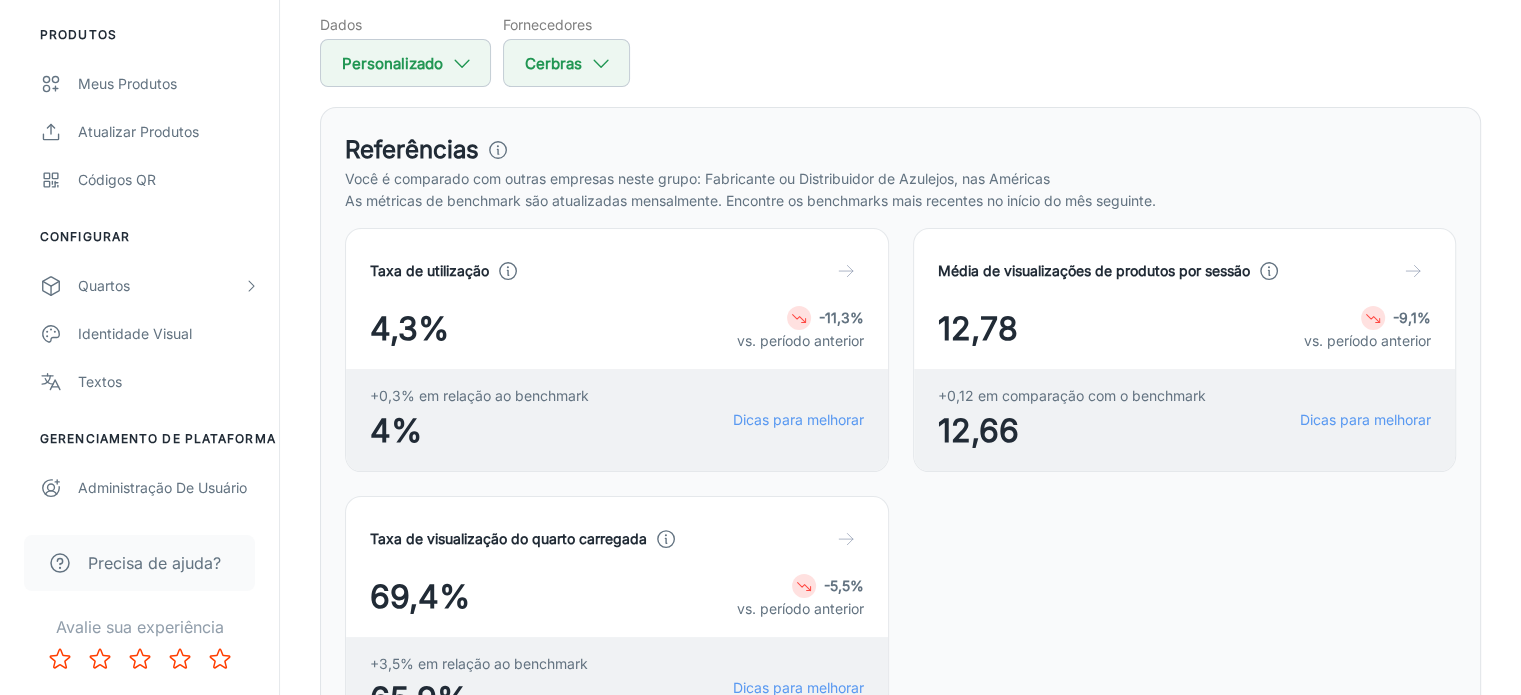 scroll, scrollTop: 1000, scrollLeft: 0, axis: vertical 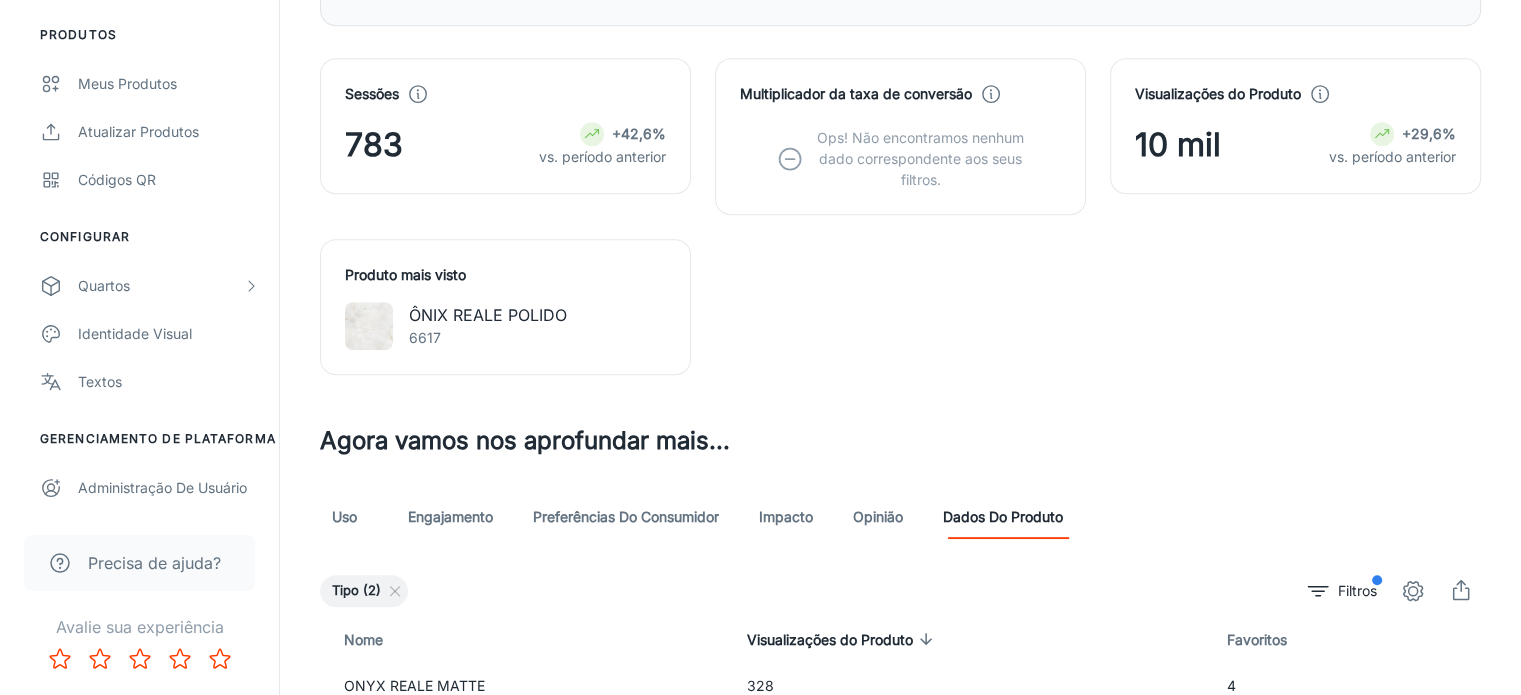 click 